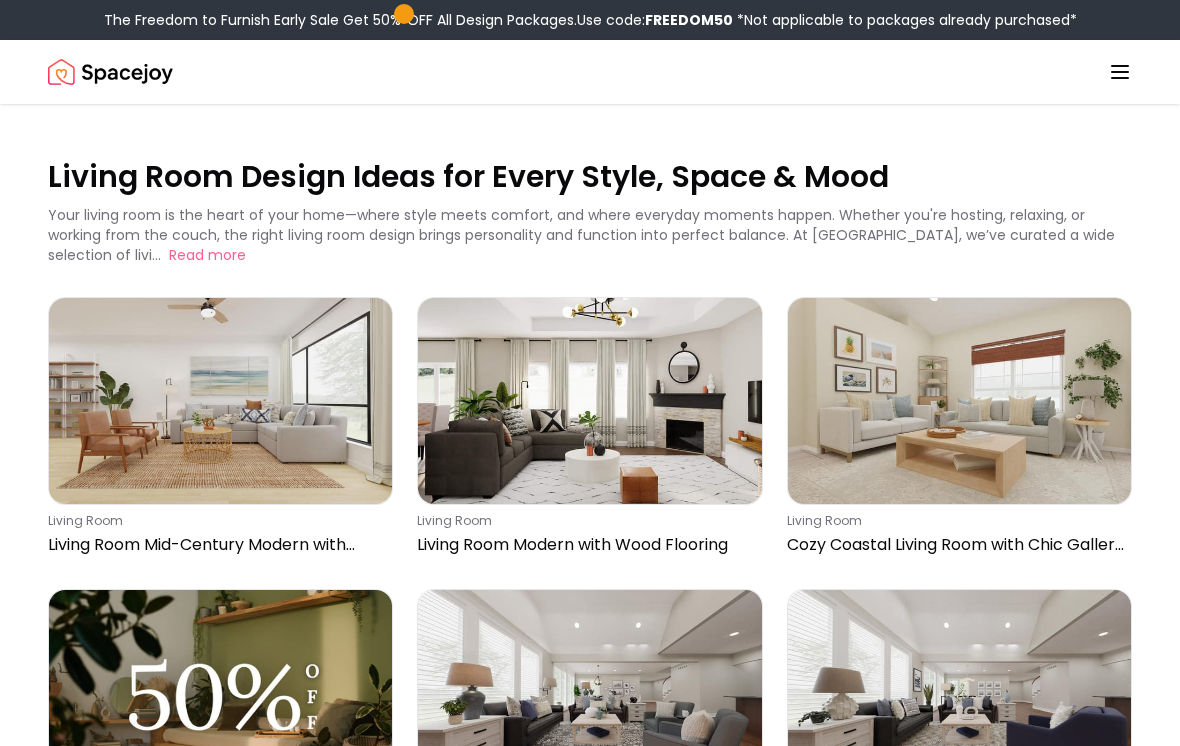 scroll, scrollTop: 0, scrollLeft: 0, axis: both 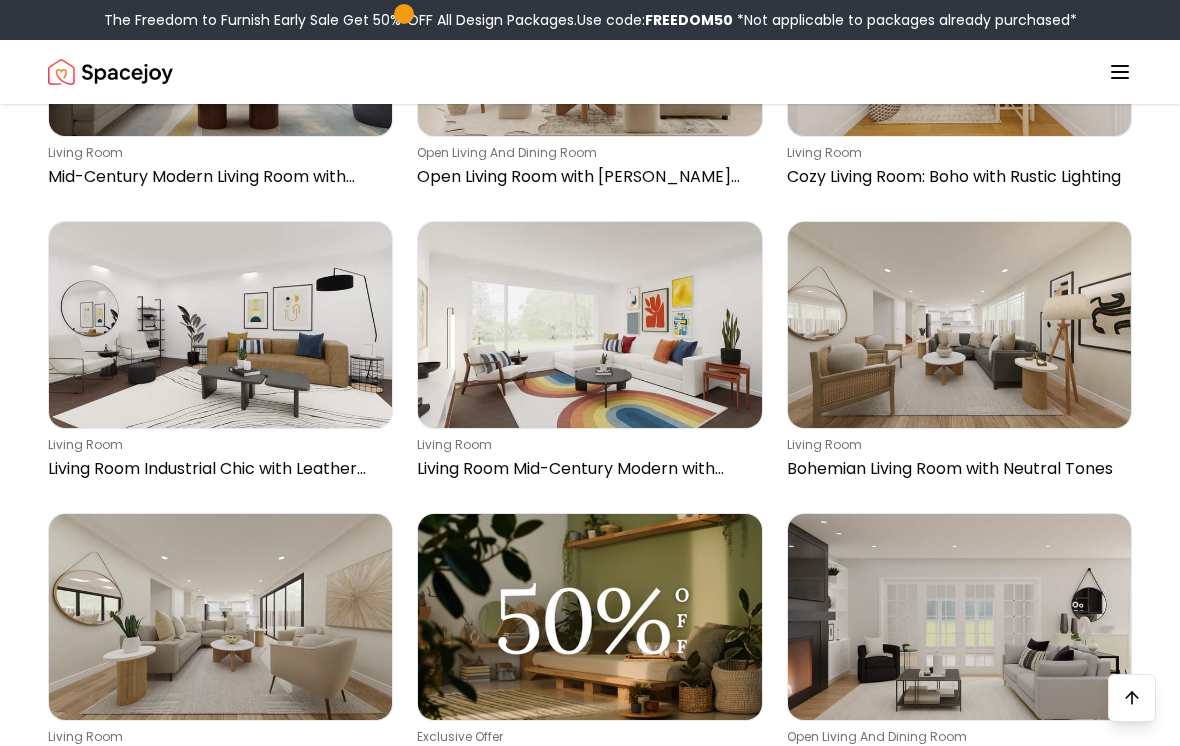 click at bounding box center [959, 325] 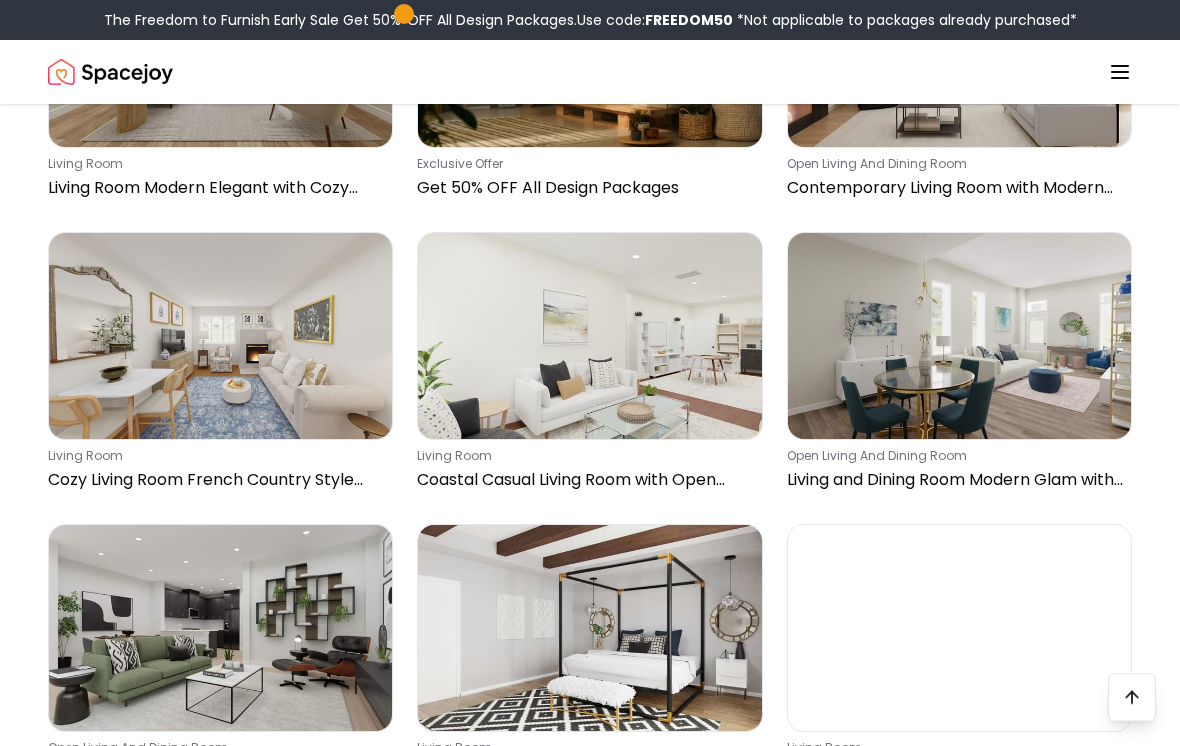 scroll, scrollTop: 9410, scrollLeft: 0, axis: vertical 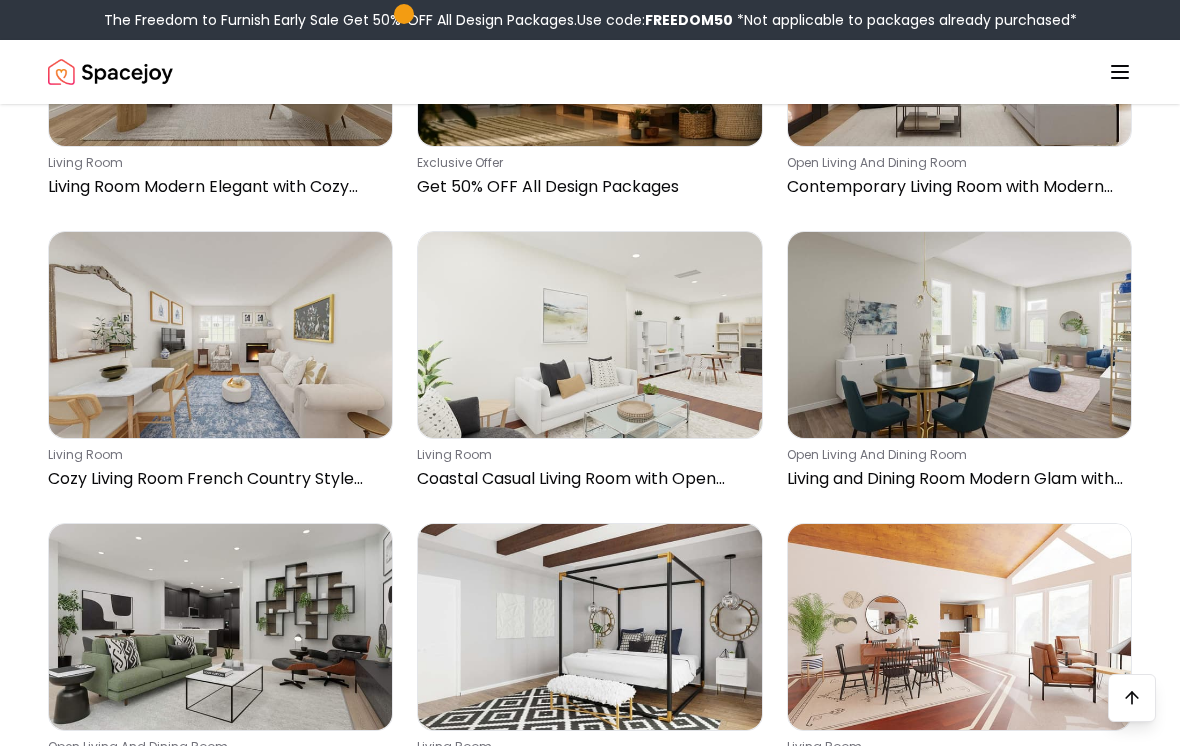 click on "Cozy Living Room French Country Style with Tufted Sofa" at bounding box center [216, 479] 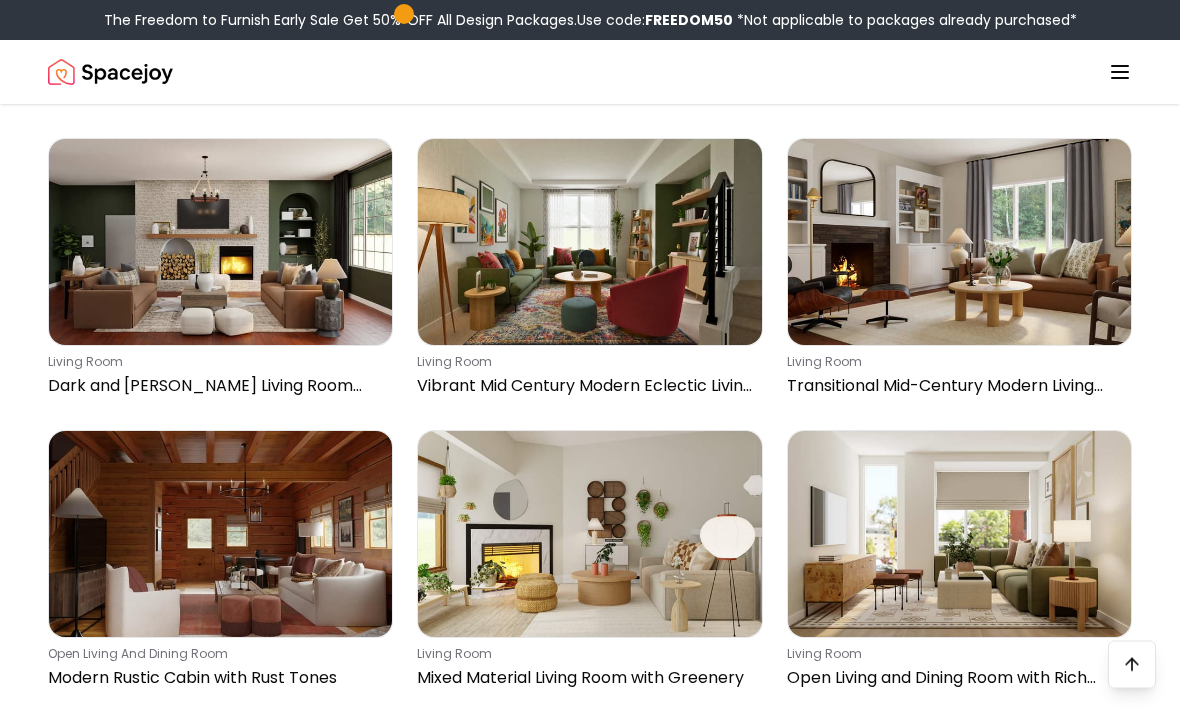 scroll, scrollTop: 10671, scrollLeft: 0, axis: vertical 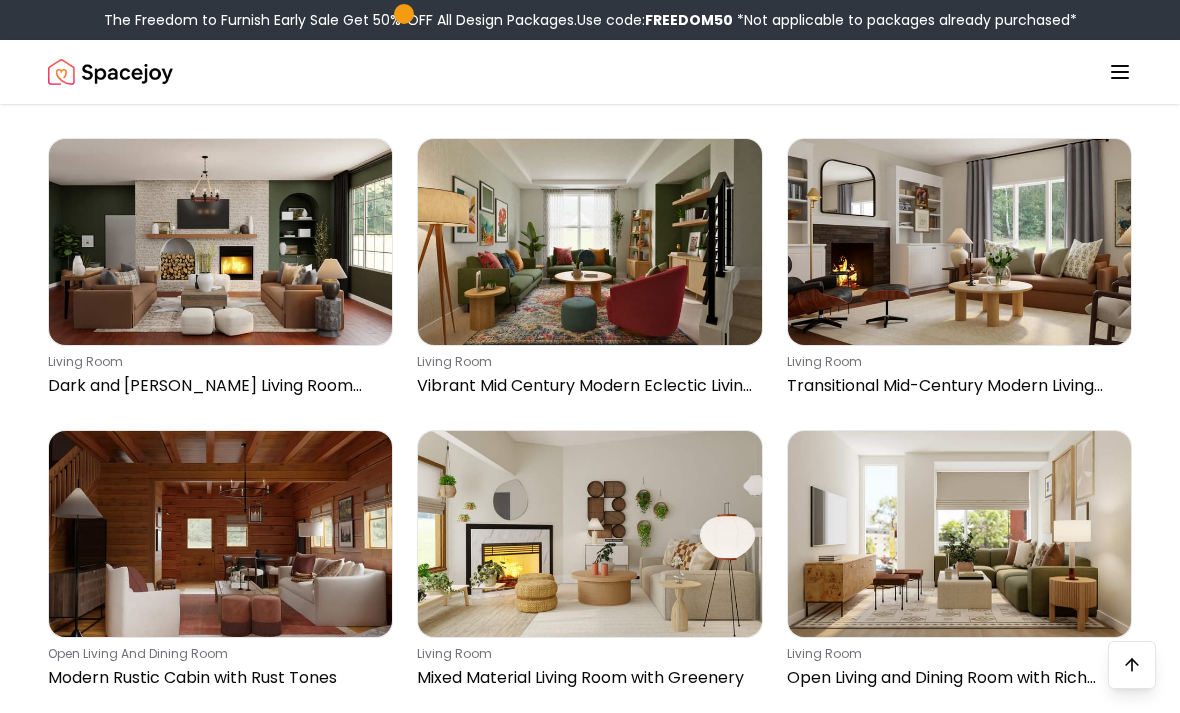 click at bounding box center (589, 242) 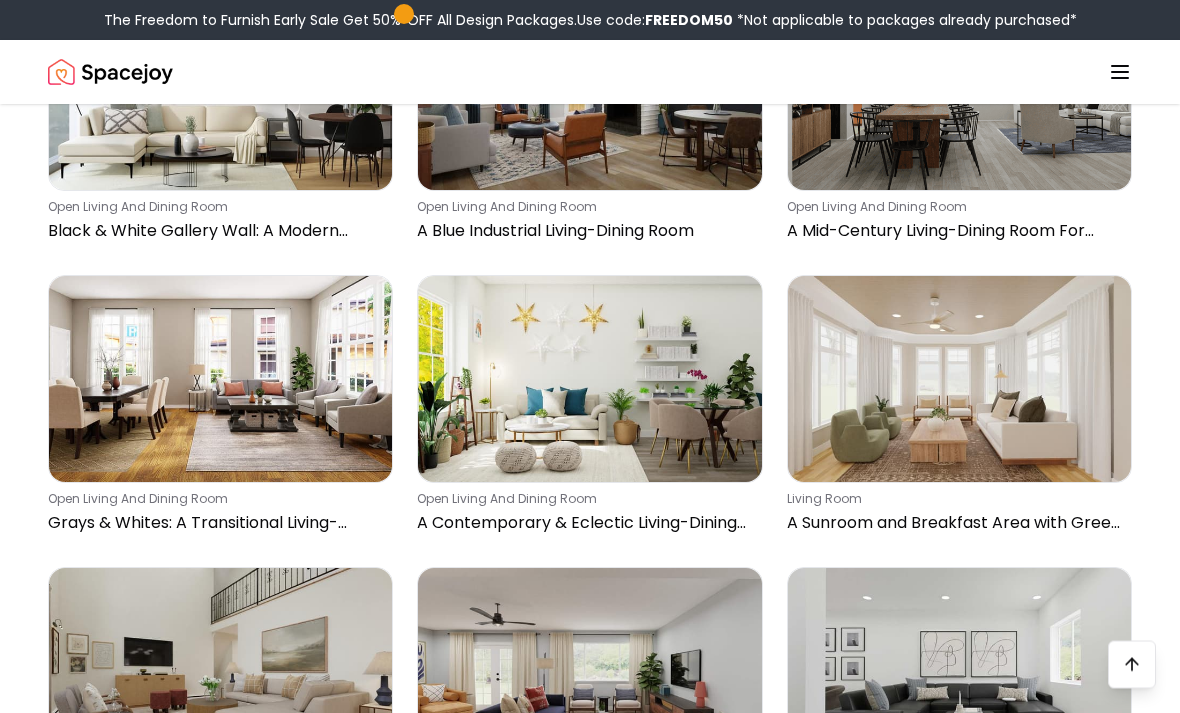 scroll, scrollTop: 13455, scrollLeft: 0, axis: vertical 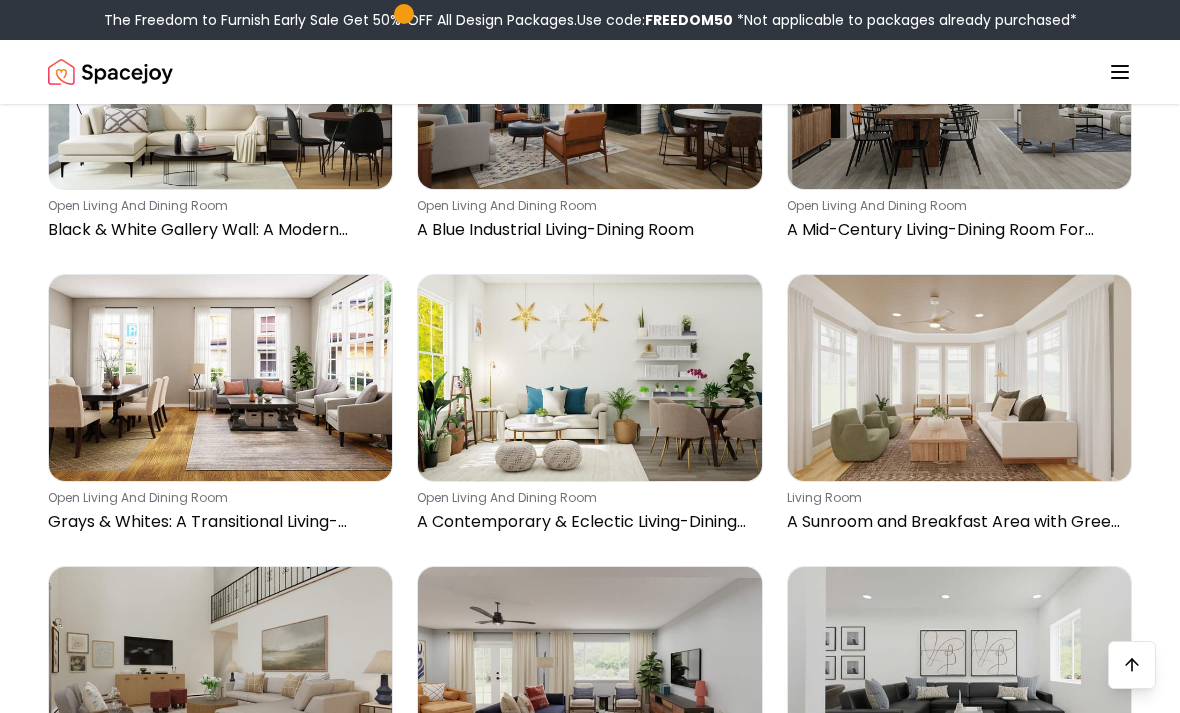 click 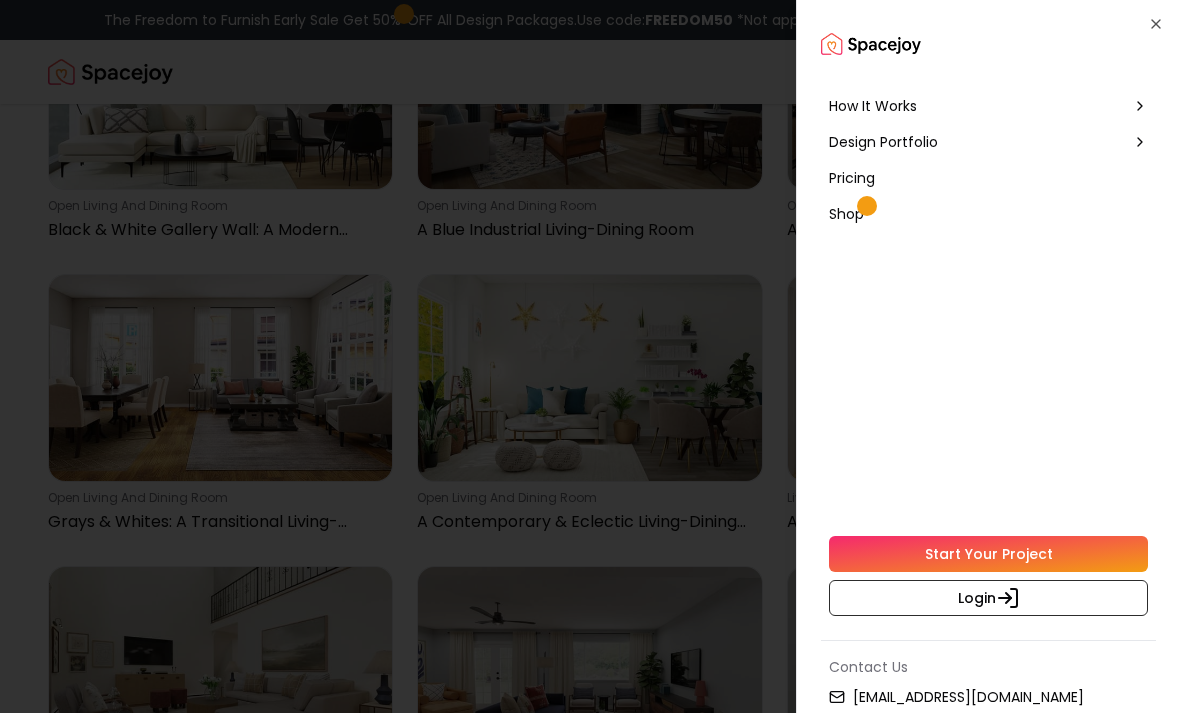 click 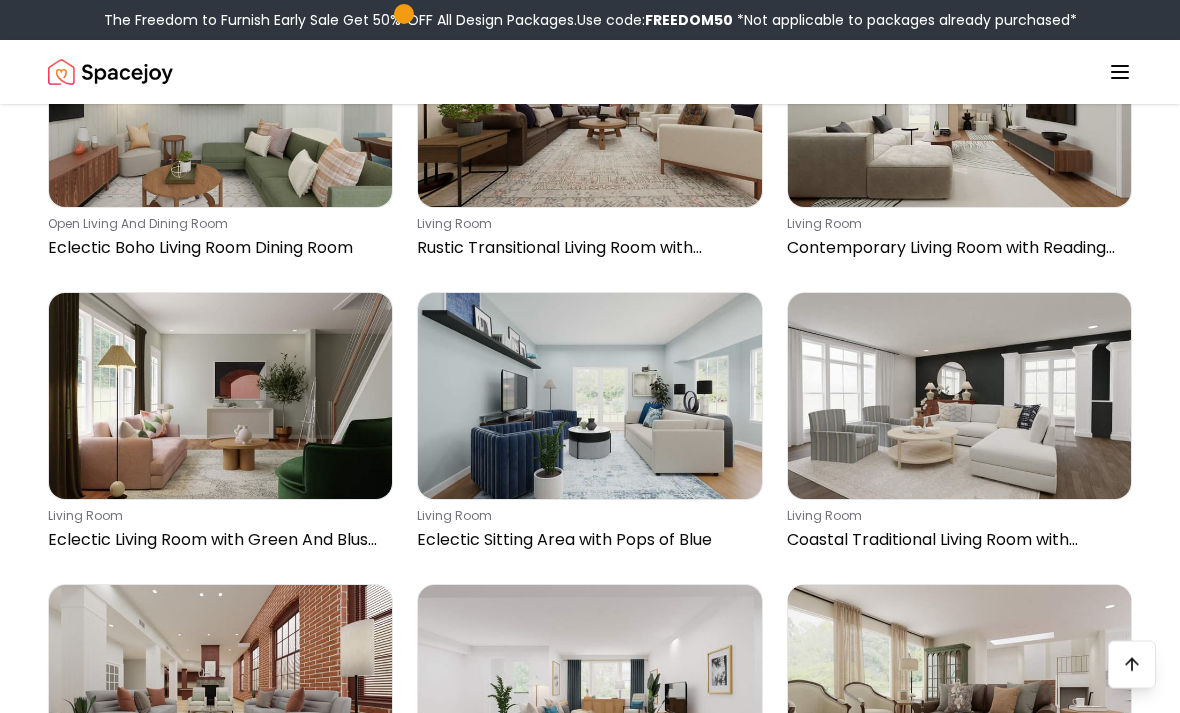 scroll, scrollTop: 22489, scrollLeft: 0, axis: vertical 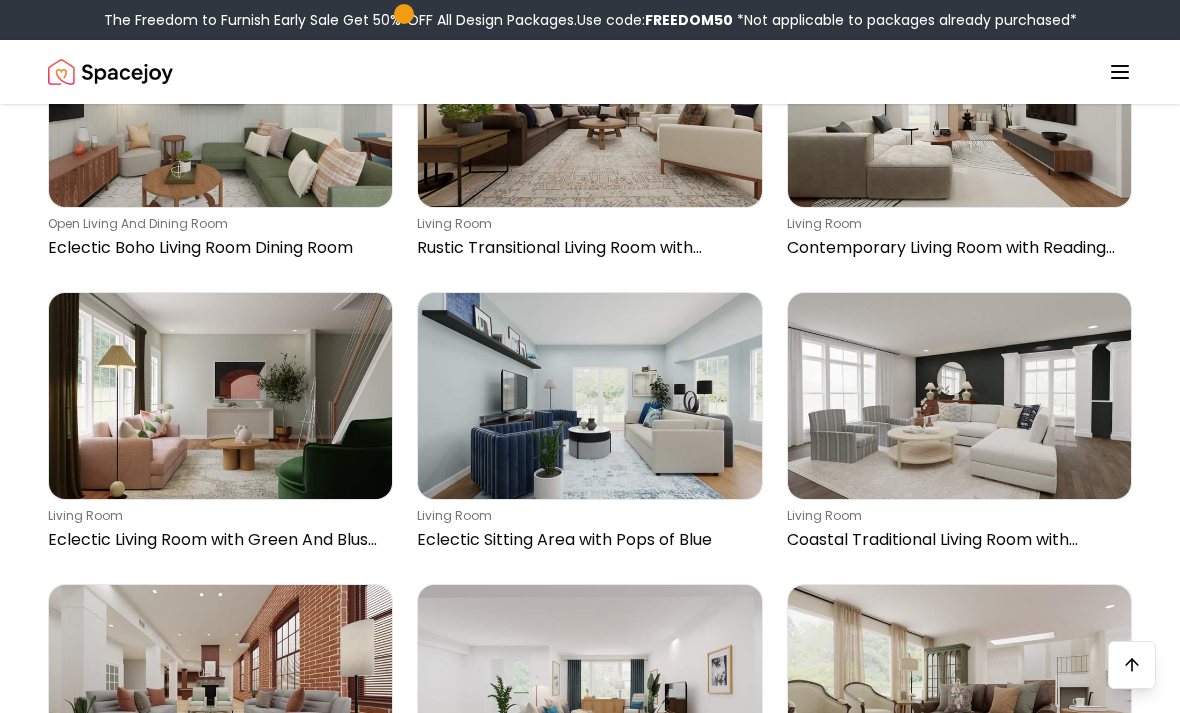 click on "open living and dining room" at bounding box center (216, 224) 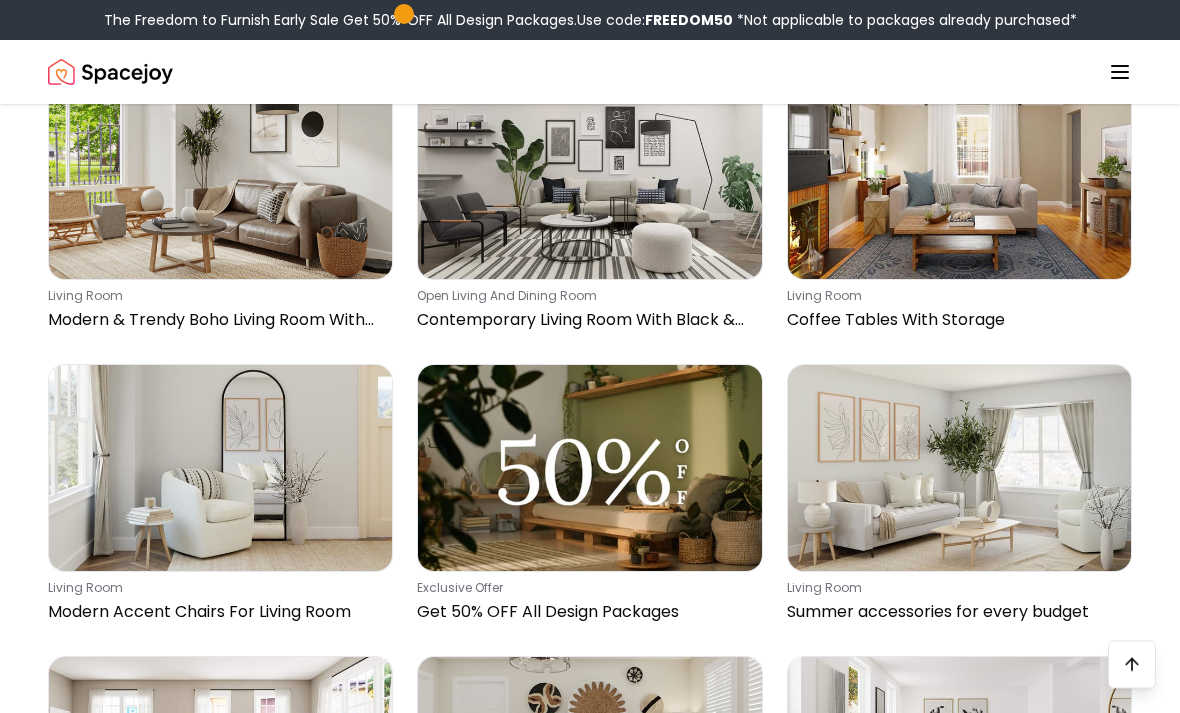 scroll, scrollTop: 27965, scrollLeft: 0, axis: vertical 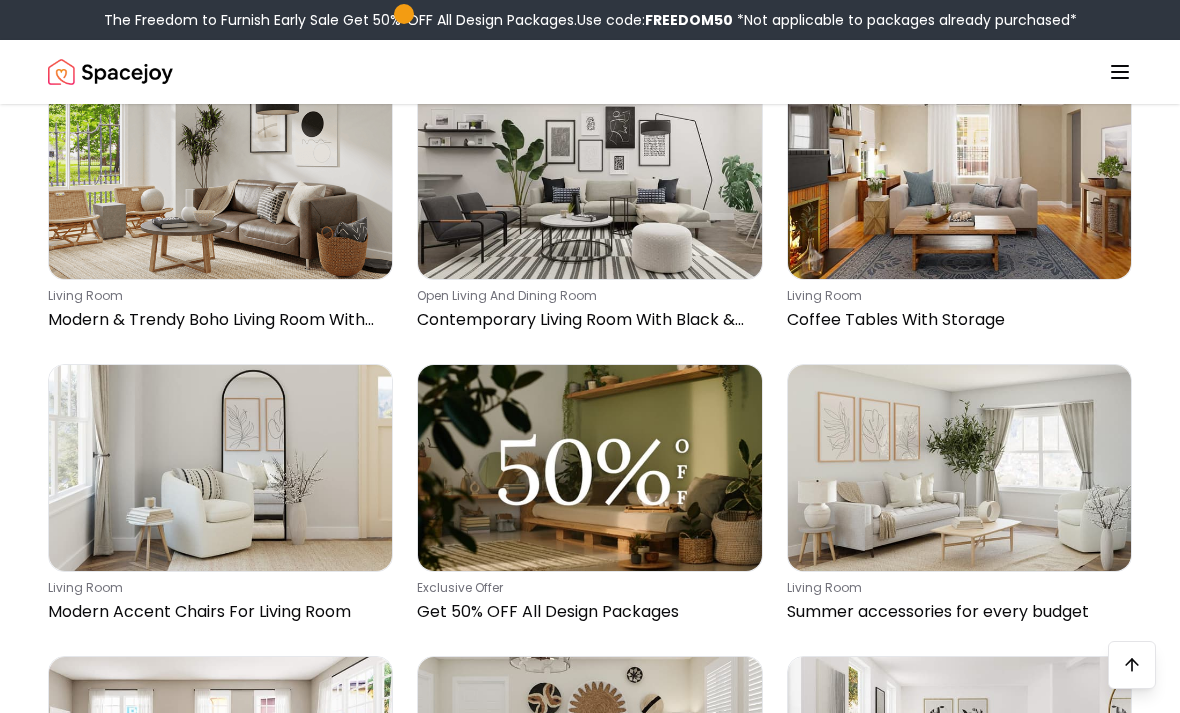click at bounding box center (220, -116) 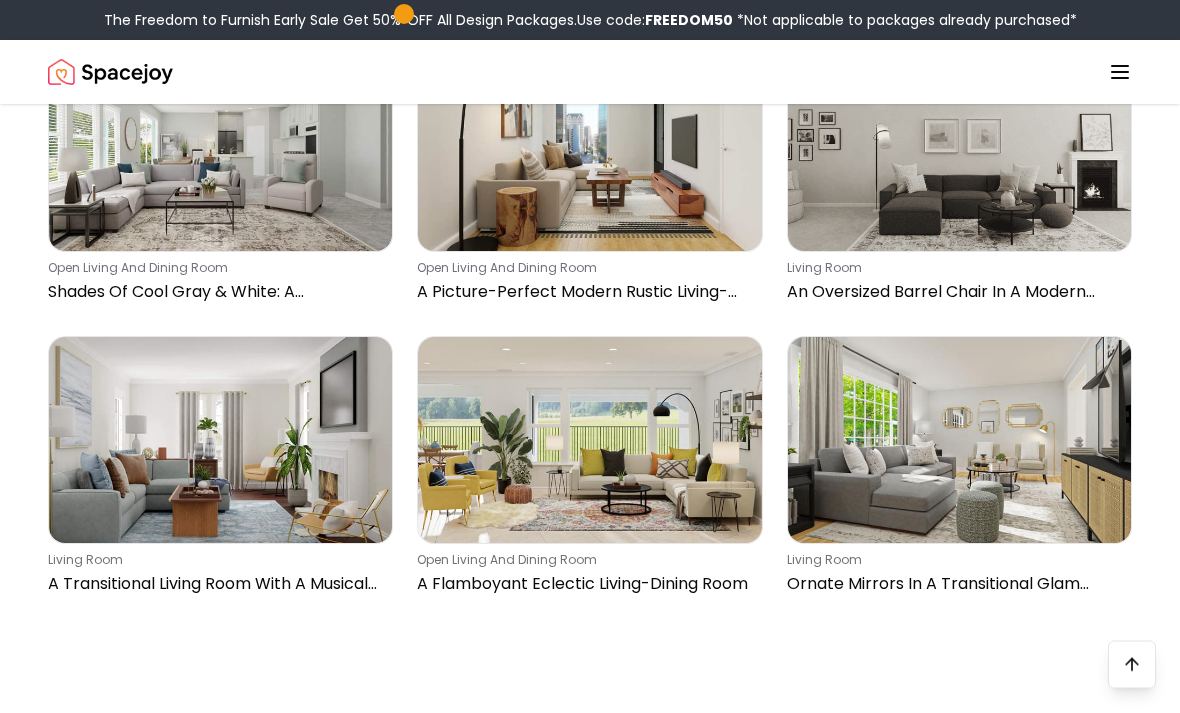 scroll, scrollTop: 30037, scrollLeft: 0, axis: vertical 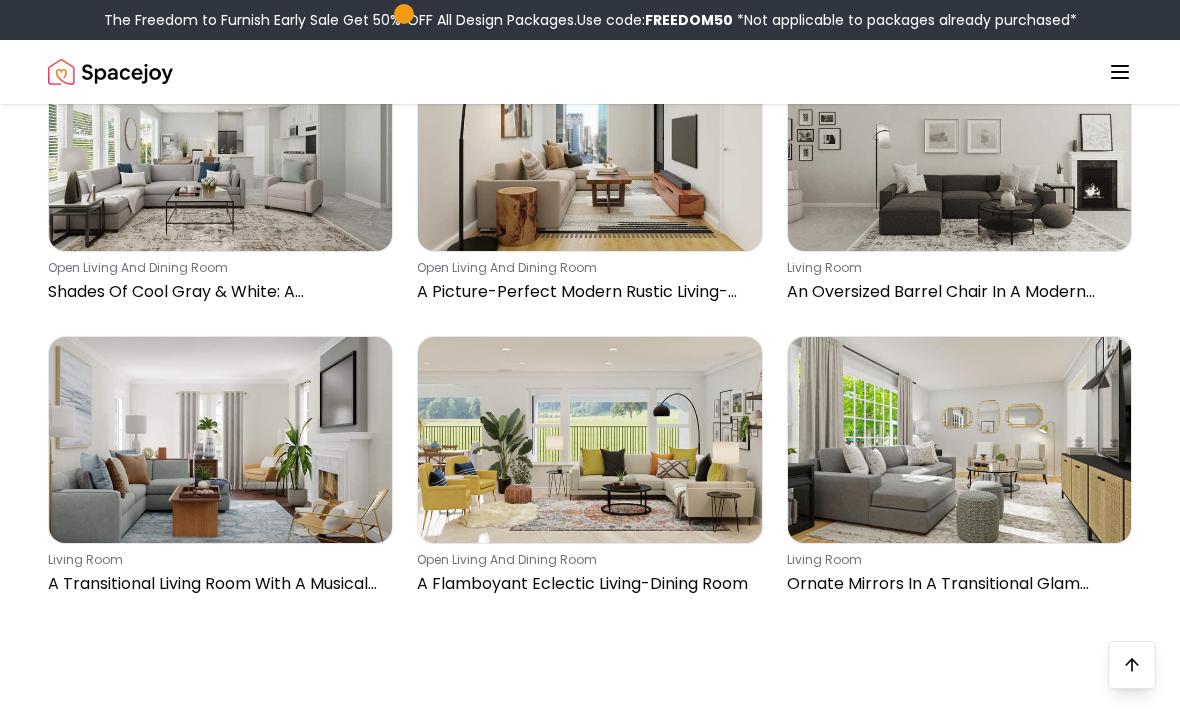 click at bounding box center (589, -144) 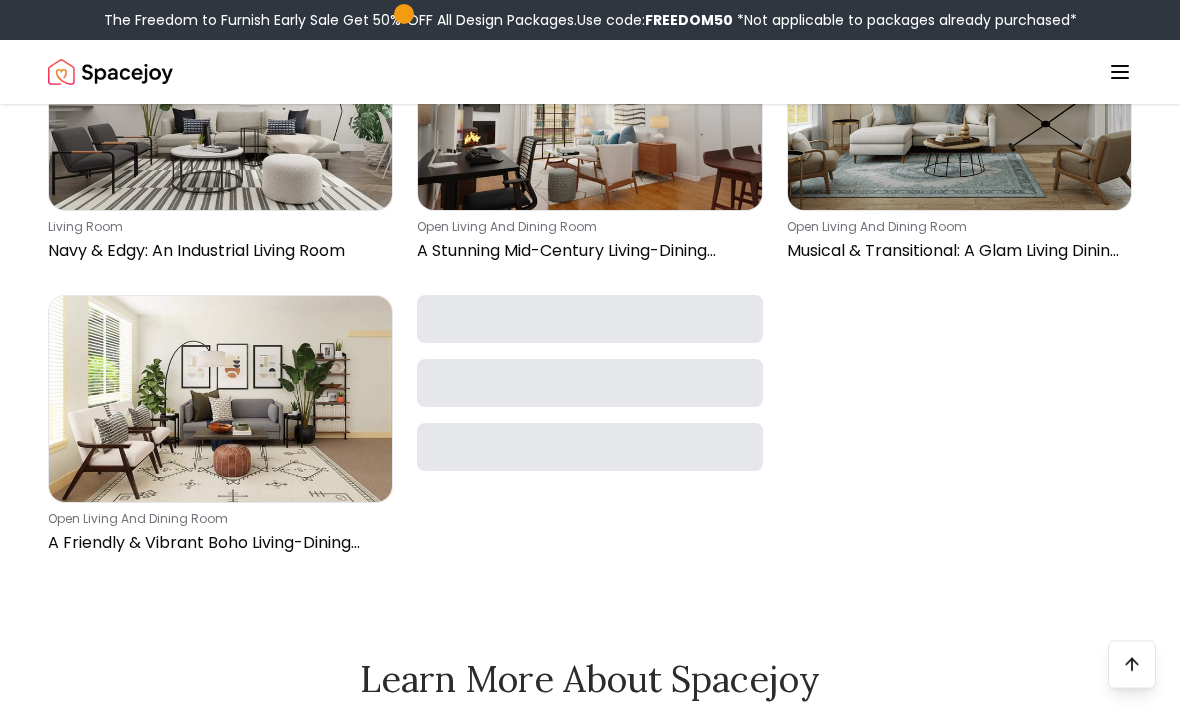 scroll, scrollTop: 31538, scrollLeft: 0, axis: vertical 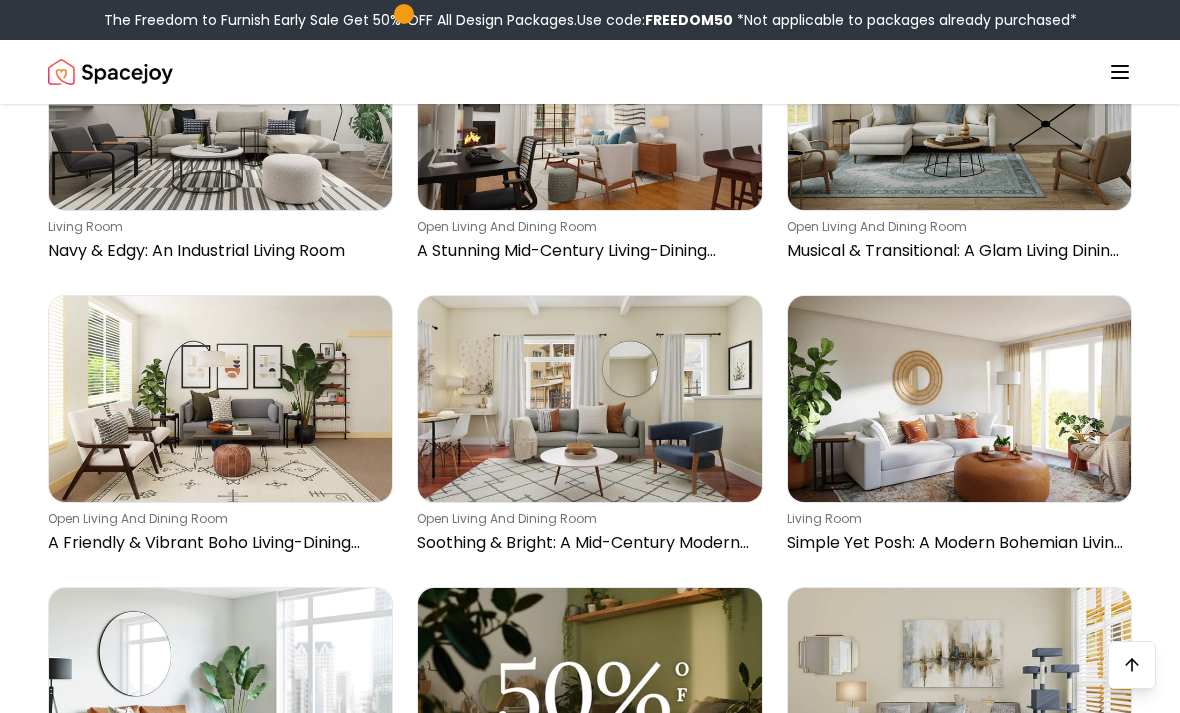 click on "Living Room Design Ideas for Every Style, Space & Mood Your living room is the heart of your home—where style meets comfort, and where everyday moments happen. Whether you're hosting, relaxing, or working from the couch, the right living room design brings personality and function into perfect balance.
At Spacejoy, we’ve curated a wide selection of livi... Read more living room Living Room Mid-Century Modern with Coastal Vibes living room Living Room Modern with Wood Flooring living room Cozy Coastal Living Room with Chic Gallery Wall Exclusive Offer Get 50% OFF All Design Packages open living and dining room Open Living Room: Transitional Style with Blue Accents open living and dining room Elegant Living Room with Neutral Charm and Cozy Vibes living room Cozy Living Room with Modern Farmhouse Charm living room Living Room Classic Elegant with Cozy Fireplace living room Cozy Living Room with Mid-Century Modern Charm open living and dining room Cozy Living Room: Mid-Century Modern with Warm Colors" at bounding box center [590, -14852] 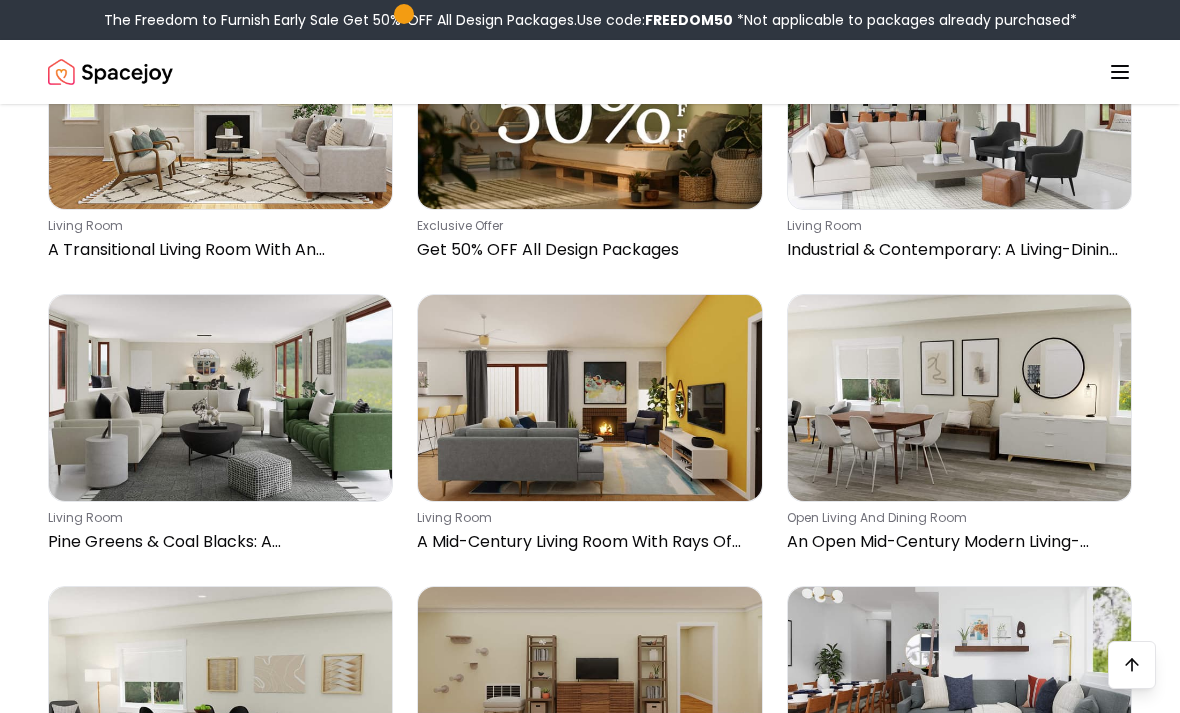 scroll, scrollTop: 35847, scrollLeft: 0, axis: vertical 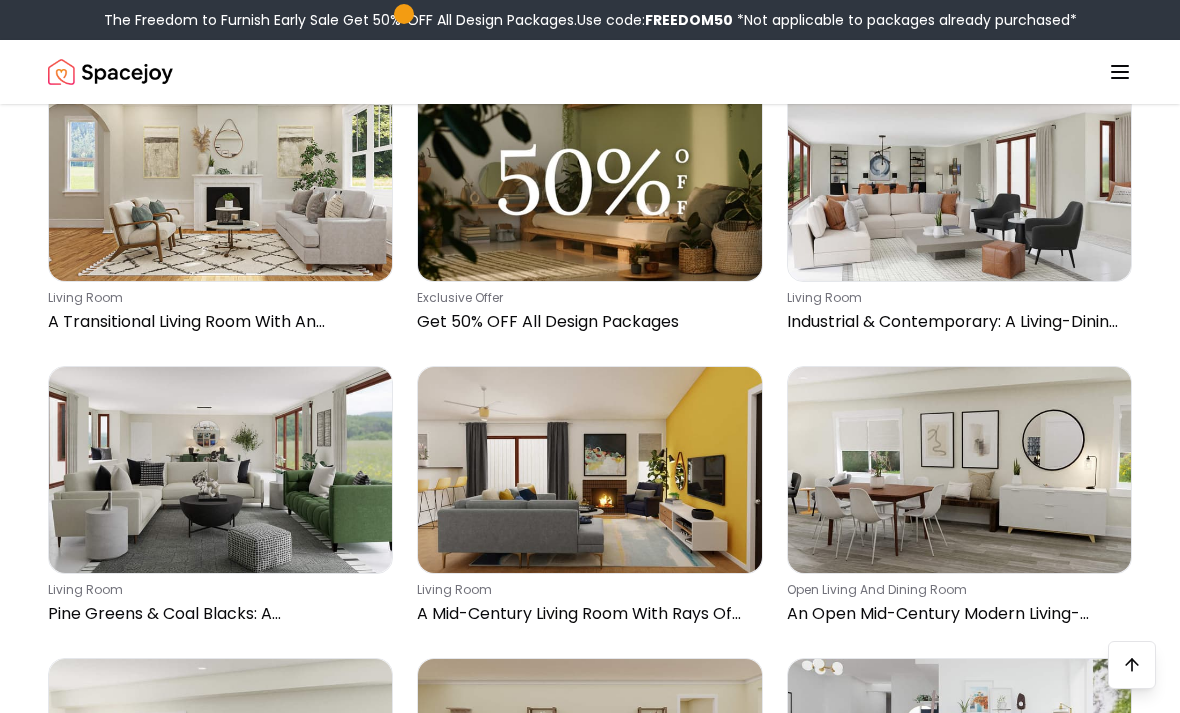 click at bounding box center (220, -114) 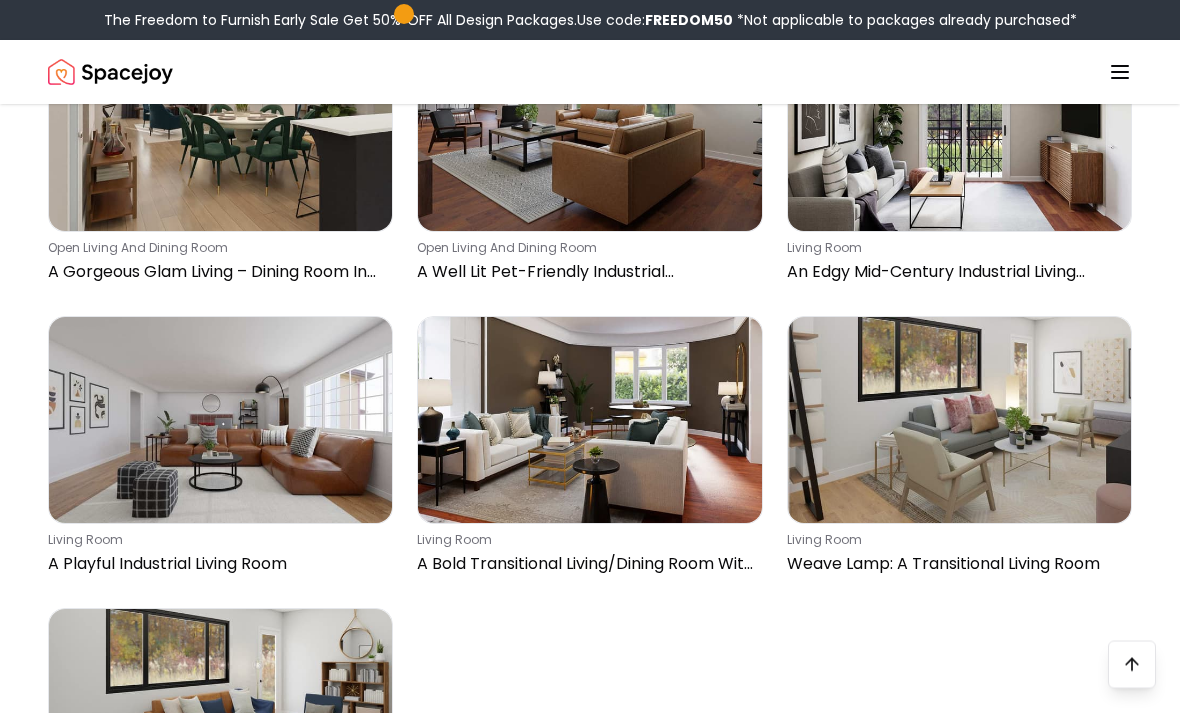 scroll, scrollTop: 57797, scrollLeft: 0, axis: vertical 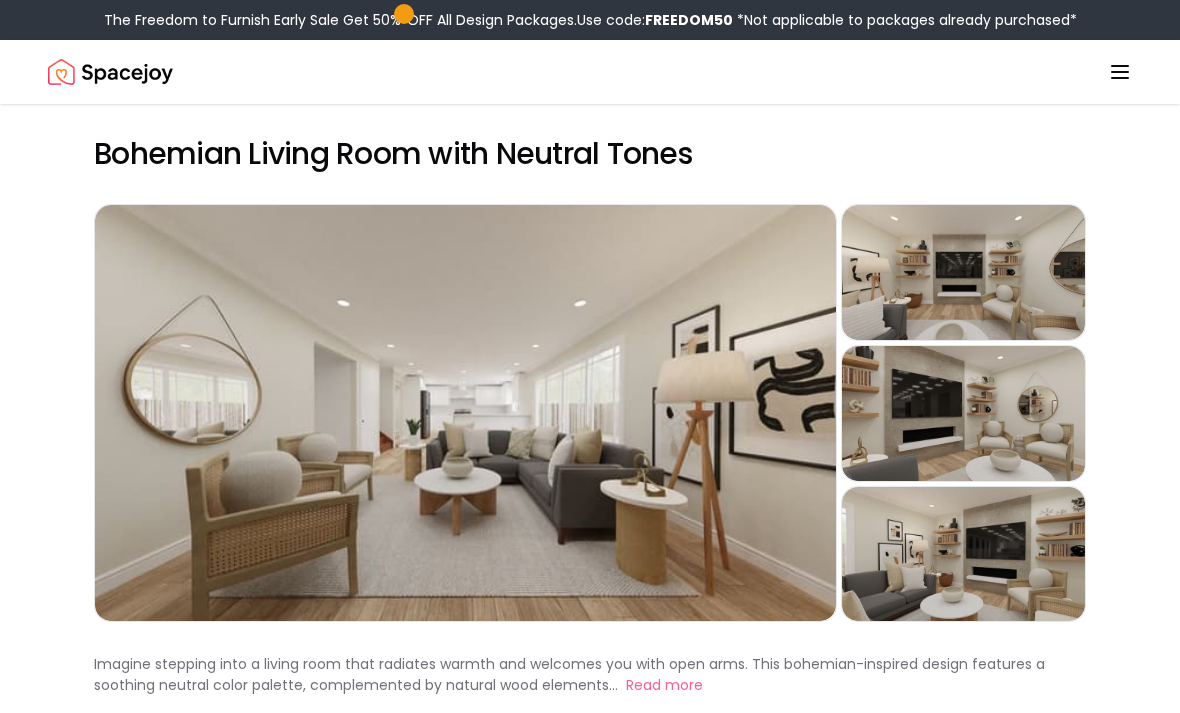 click on "Preview" at bounding box center (963, 413) 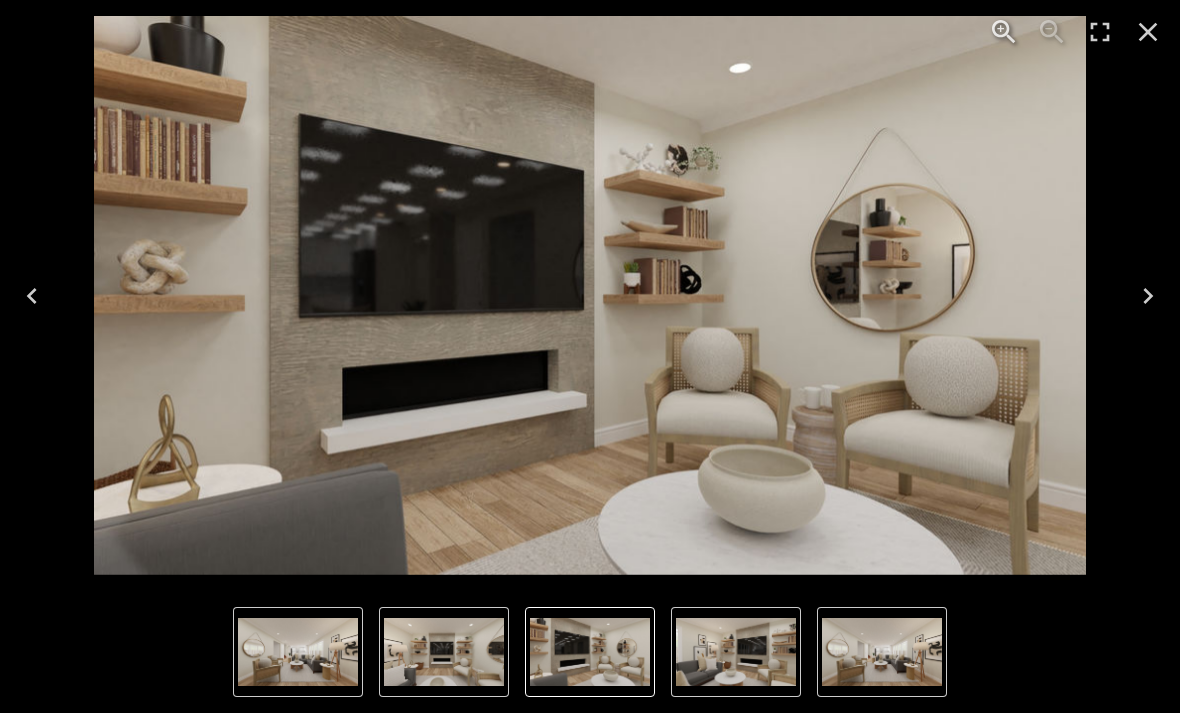 click 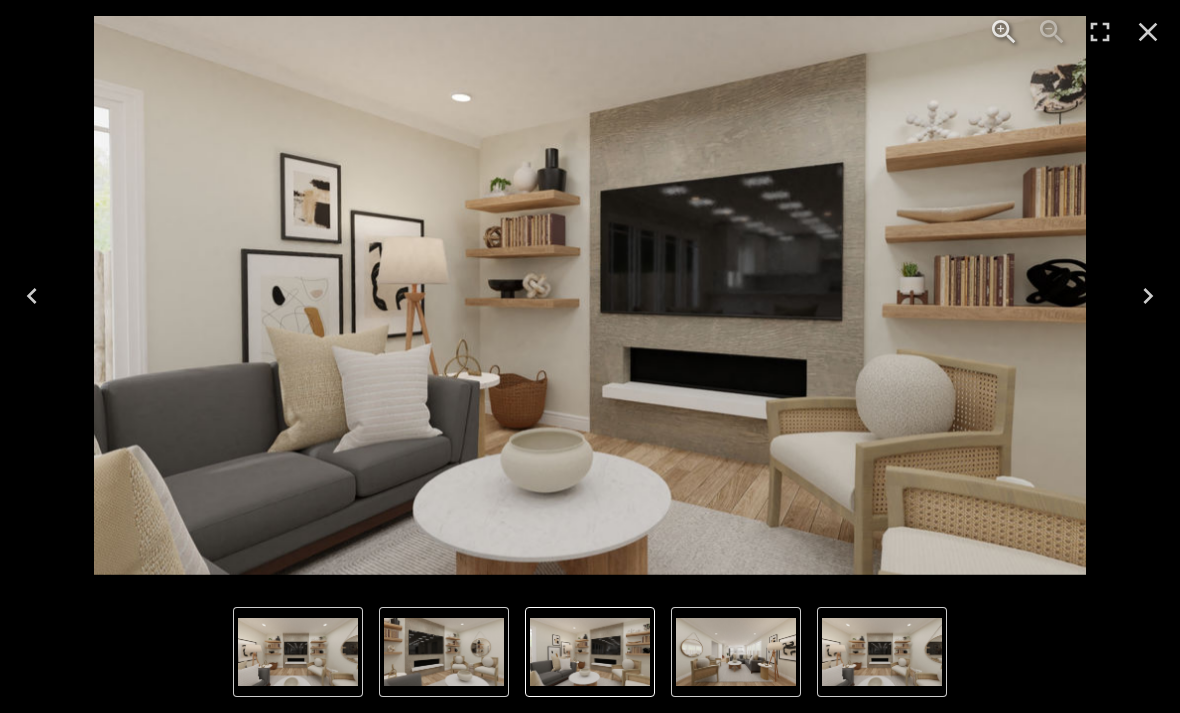 click at bounding box center (1148, 296) 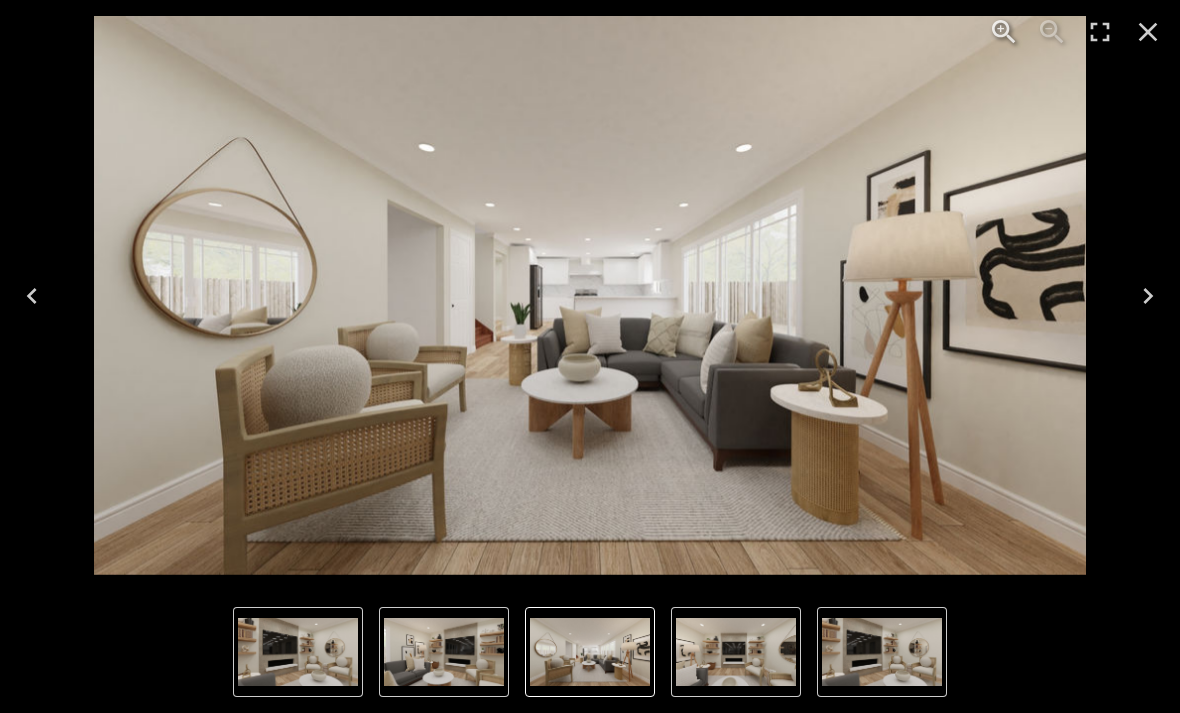 click at bounding box center (1148, 296) 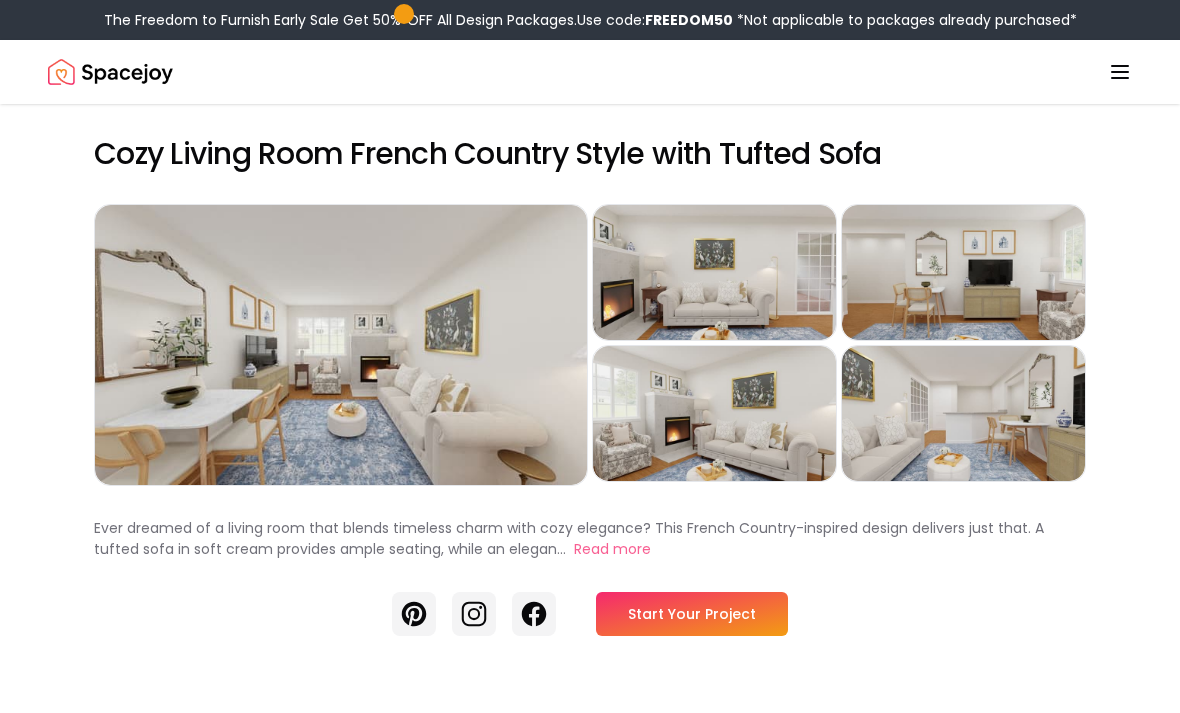 click on "Preview" at bounding box center [341, 345] 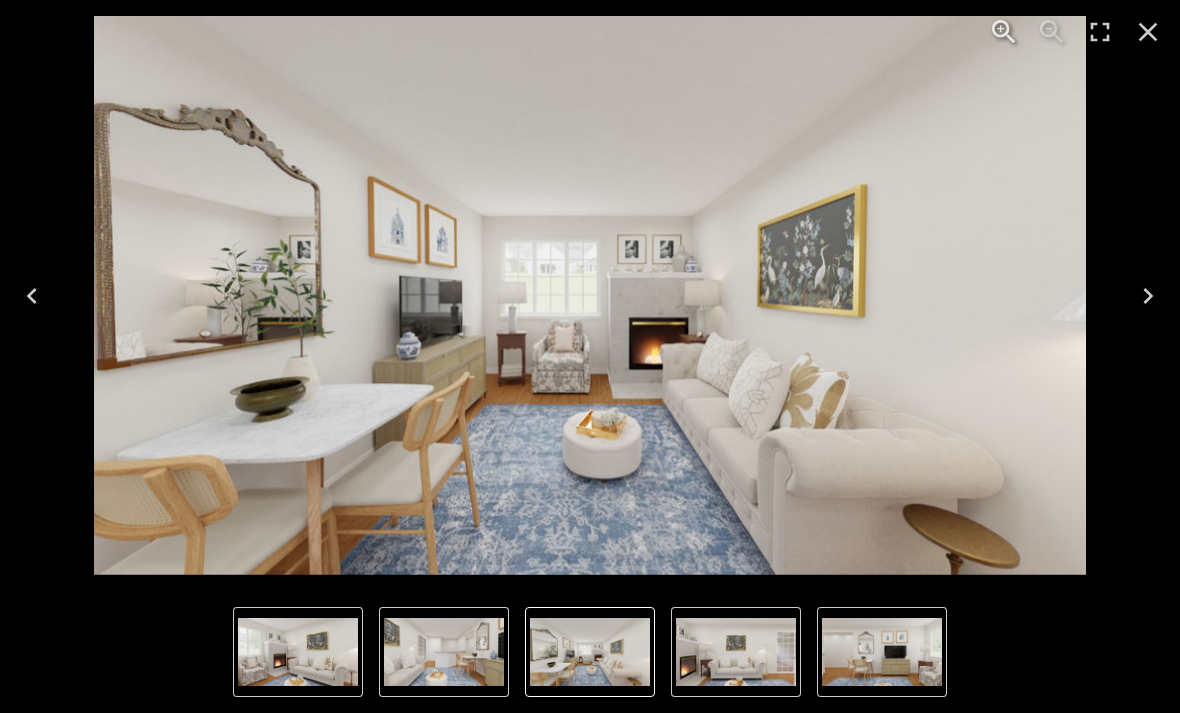 click 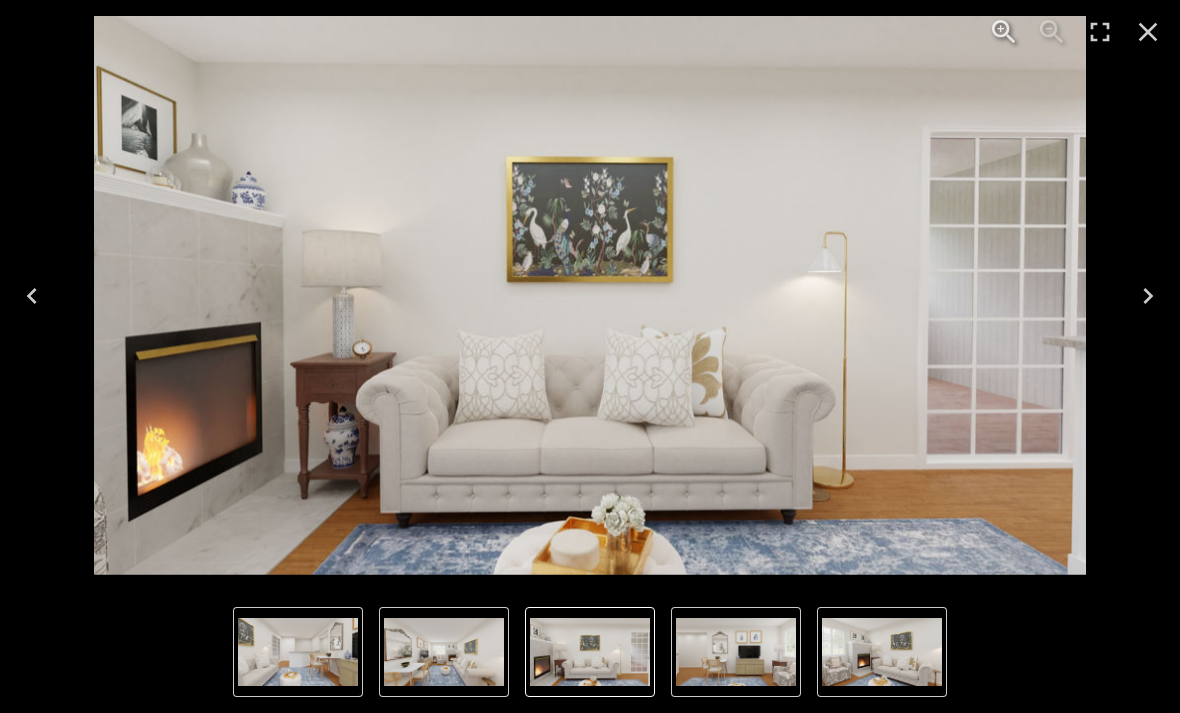 click 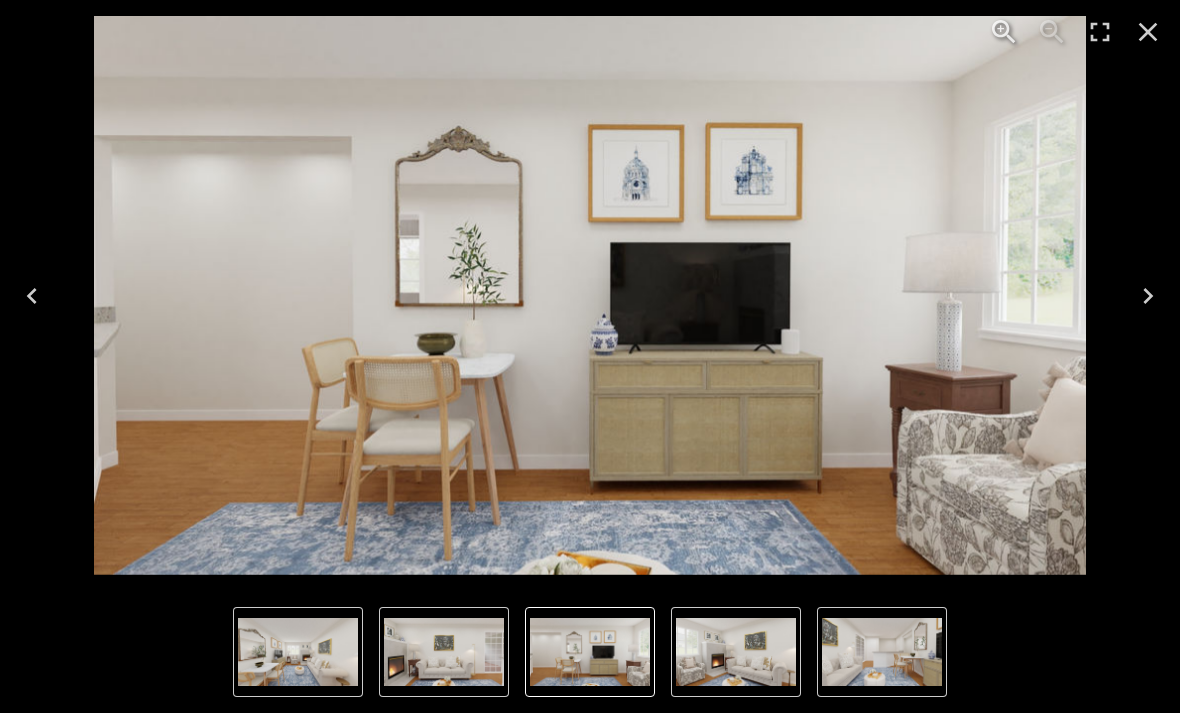 click 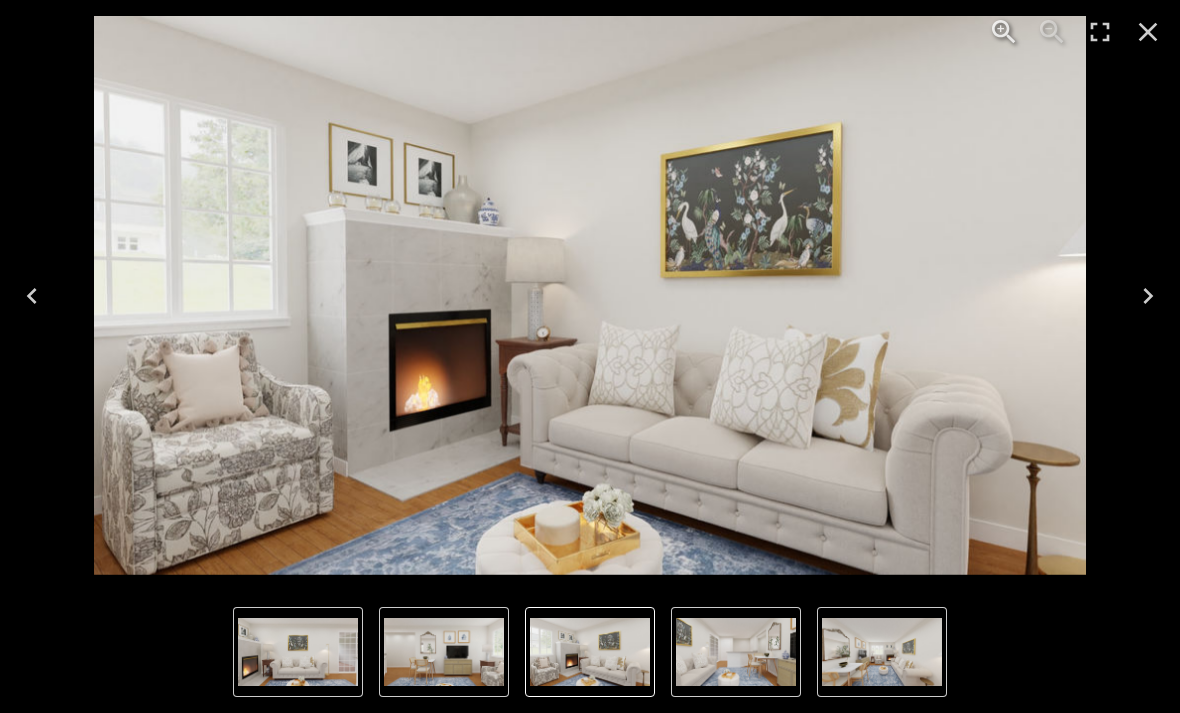 click 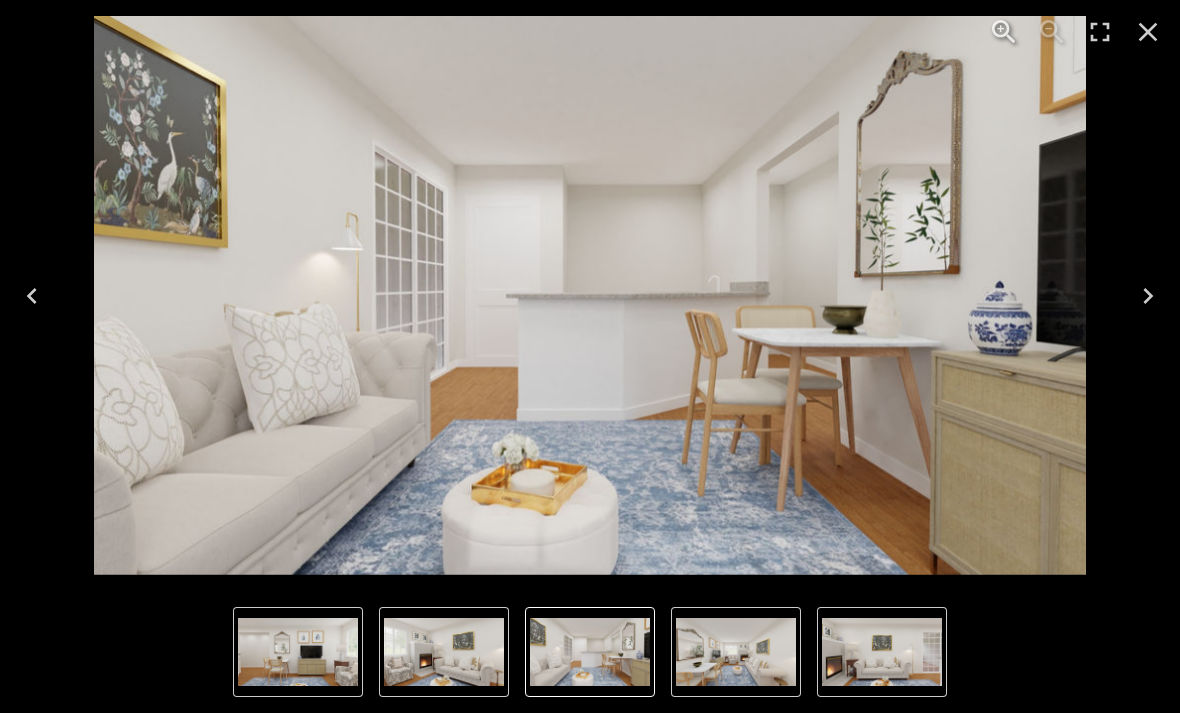 click 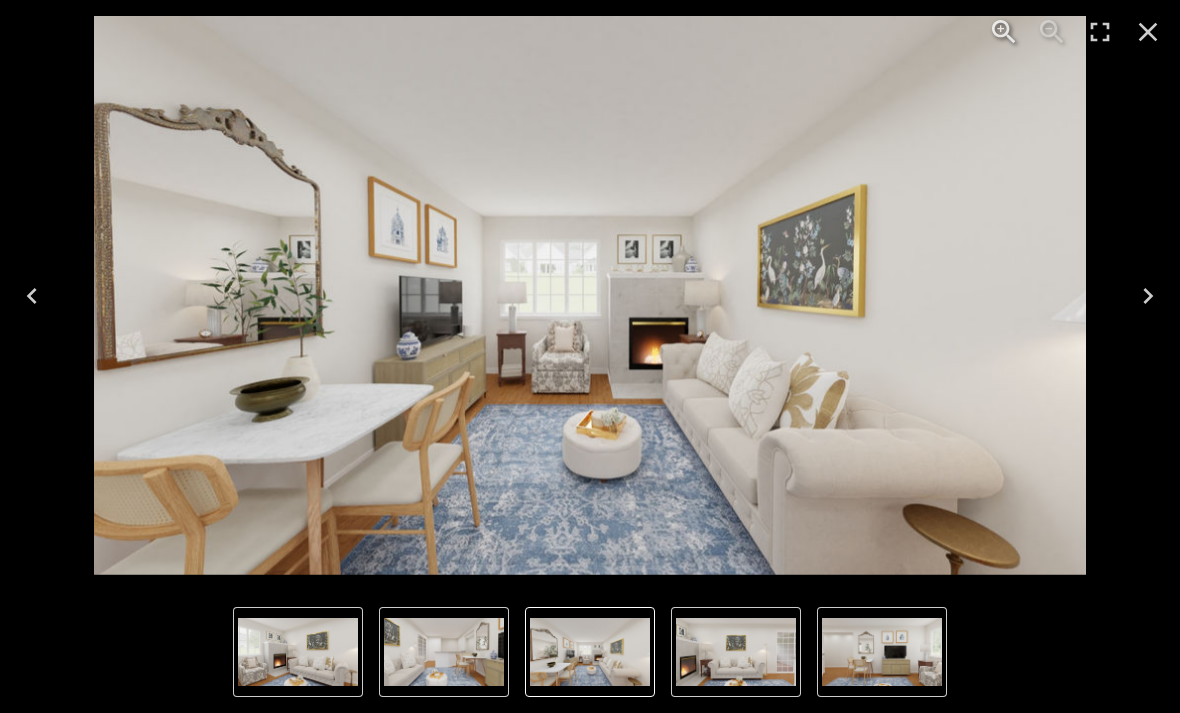 click at bounding box center (590, 295) 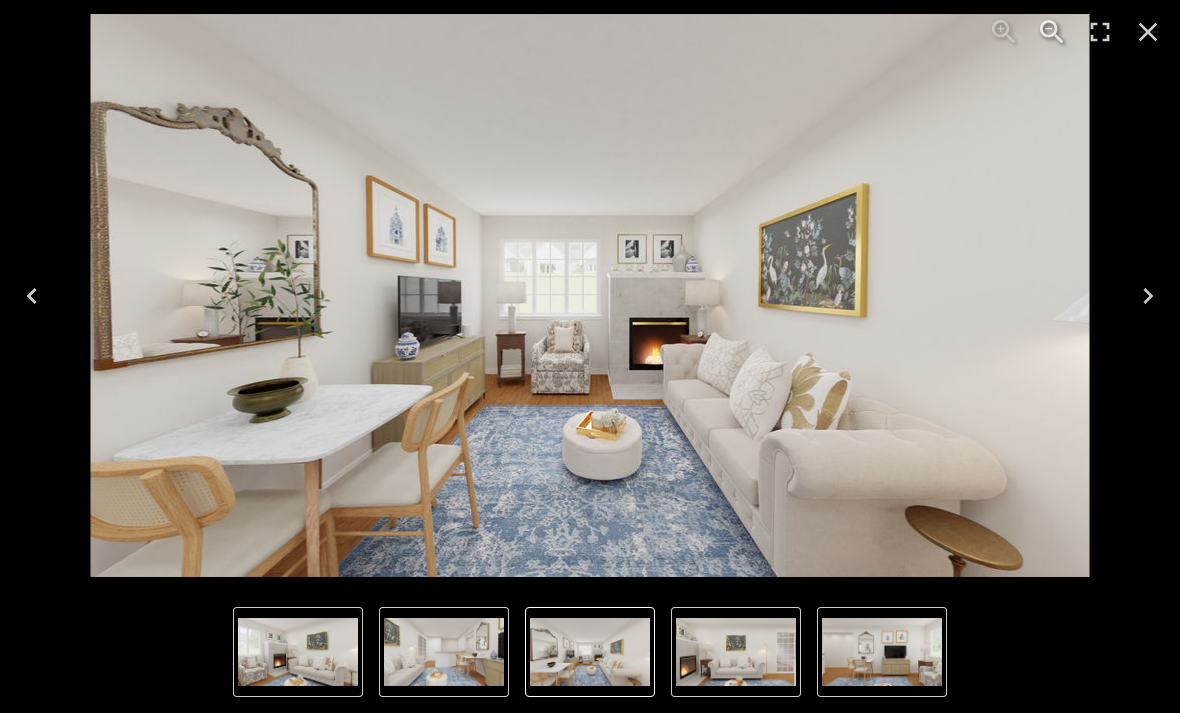 click 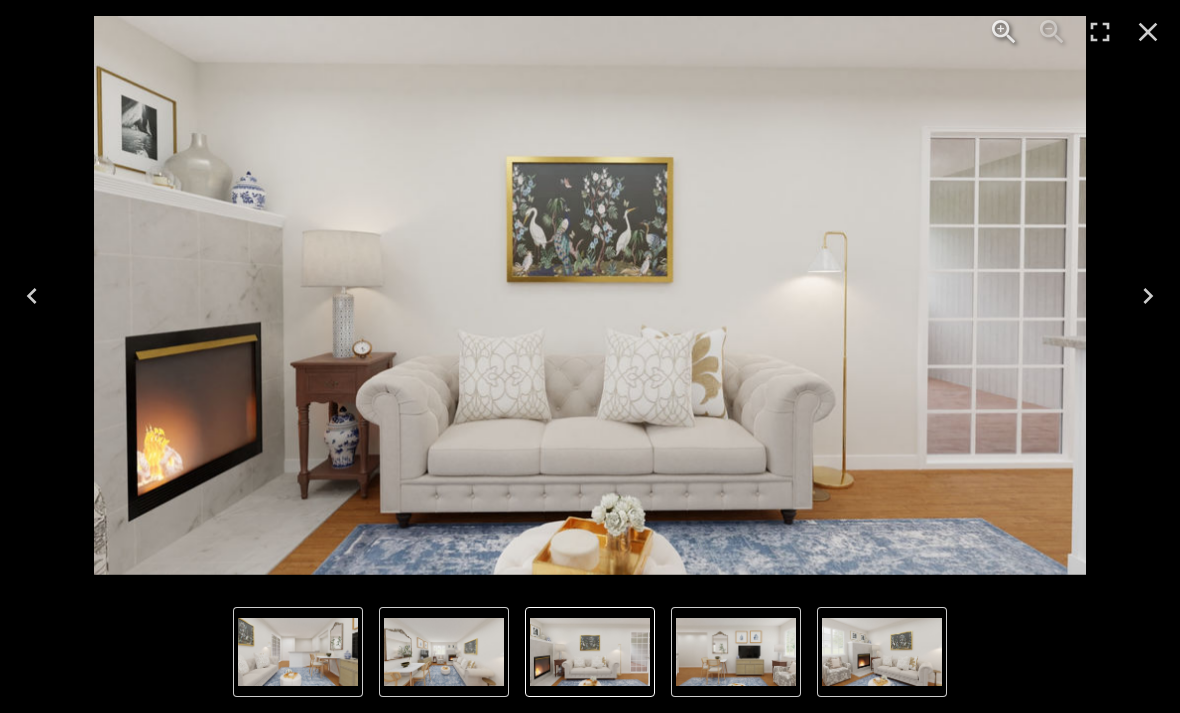 click 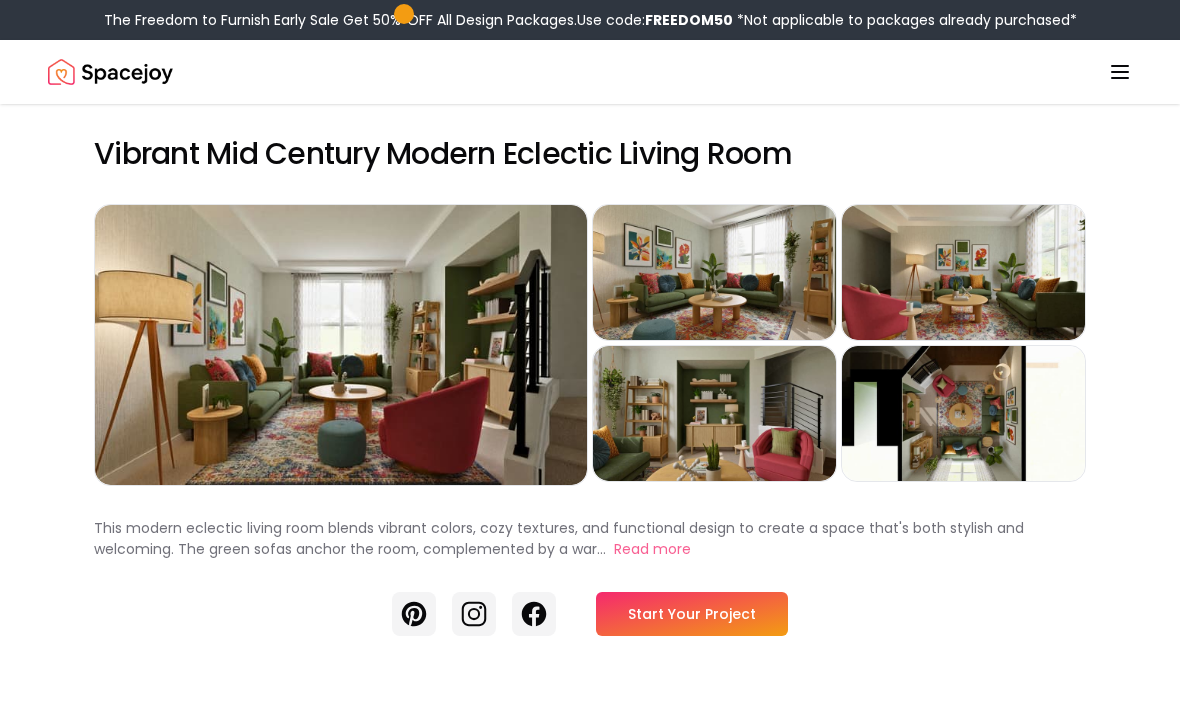 scroll, scrollTop: 0, scrollLeft: 0, axis: both 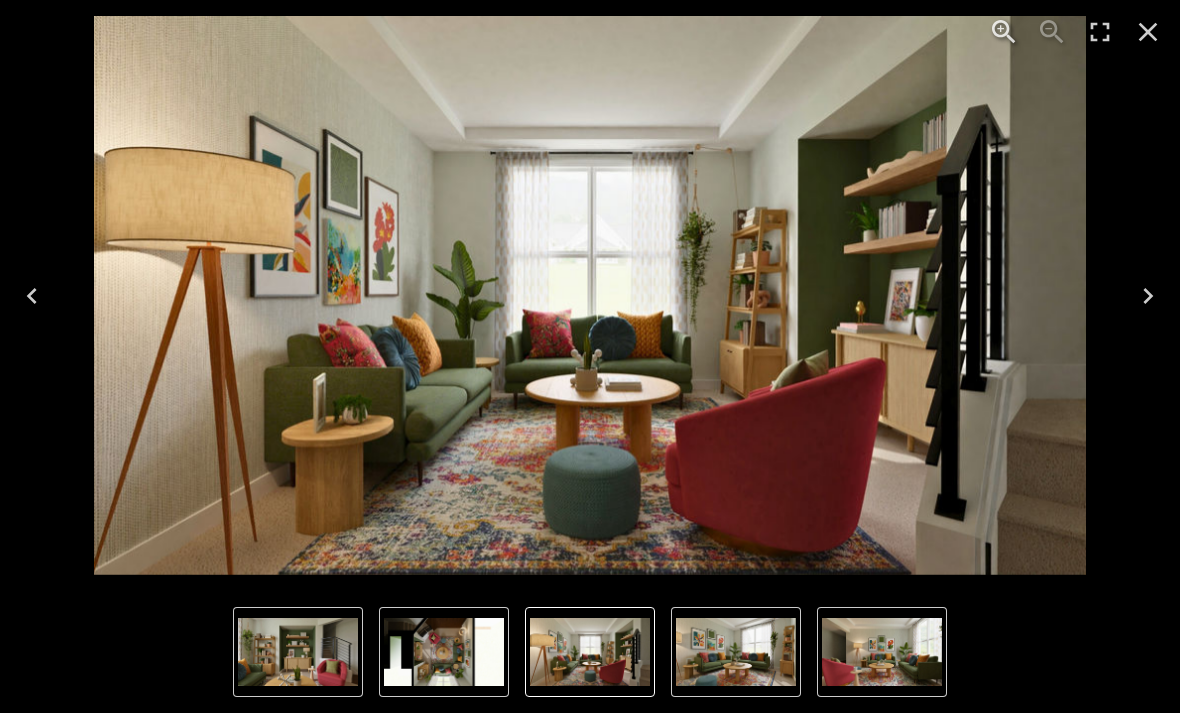 click 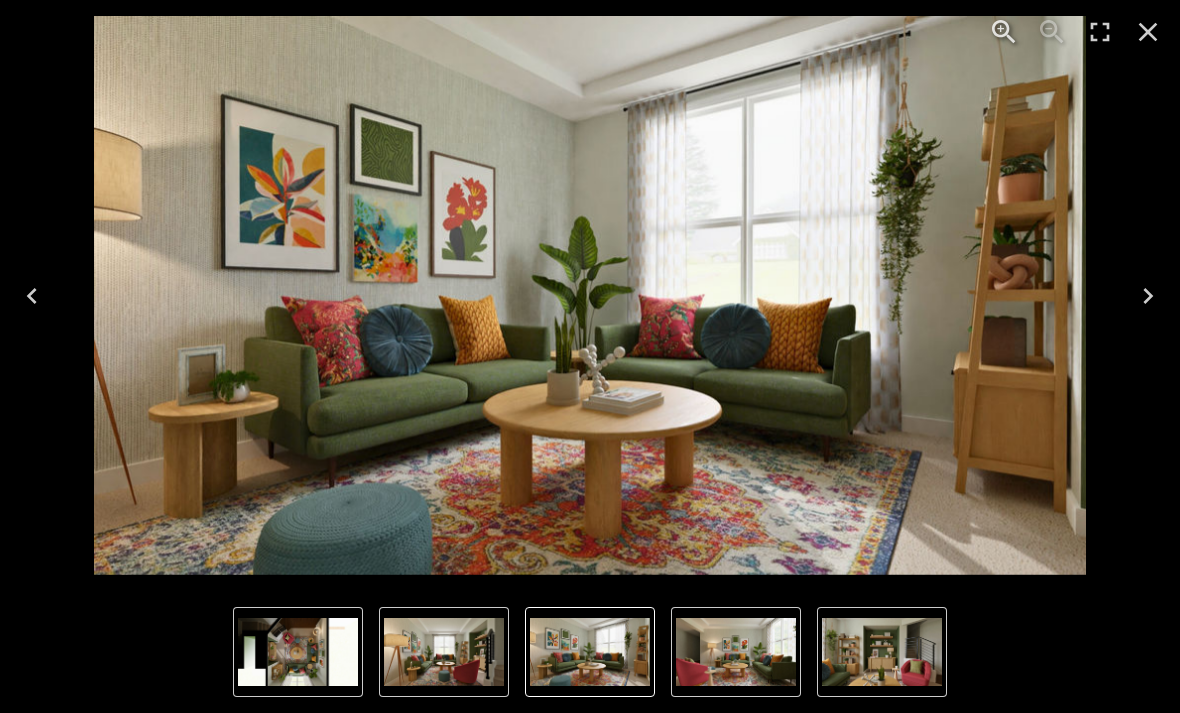 click 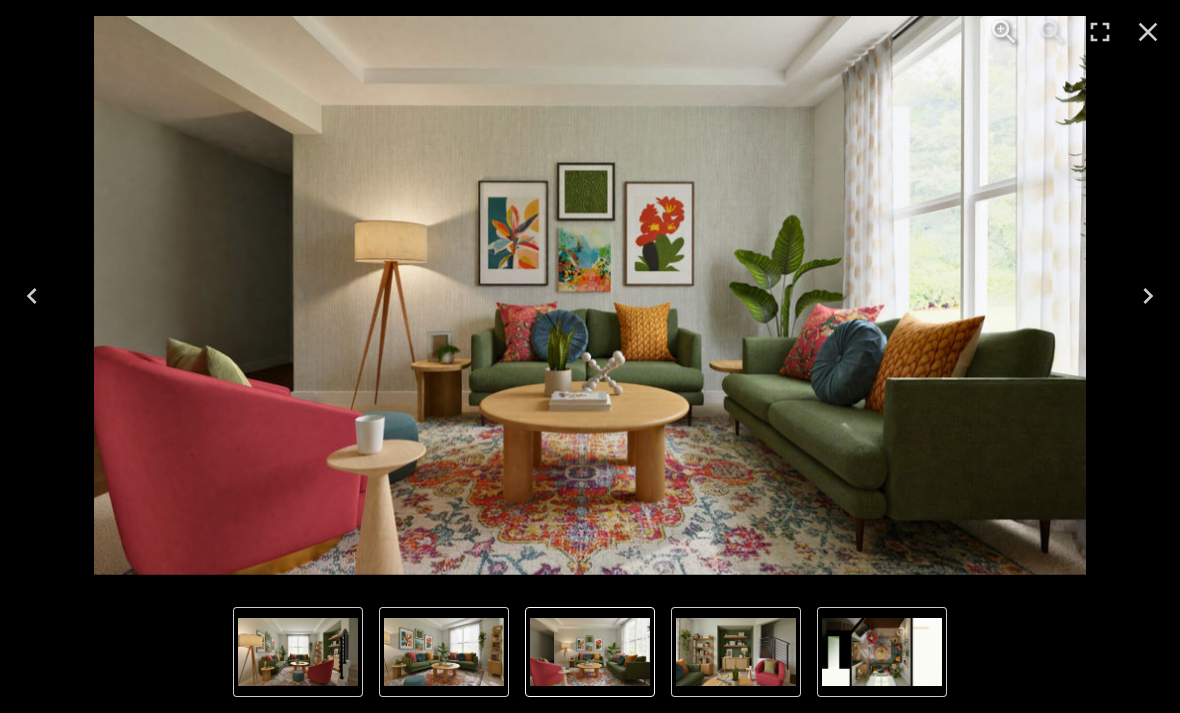 click 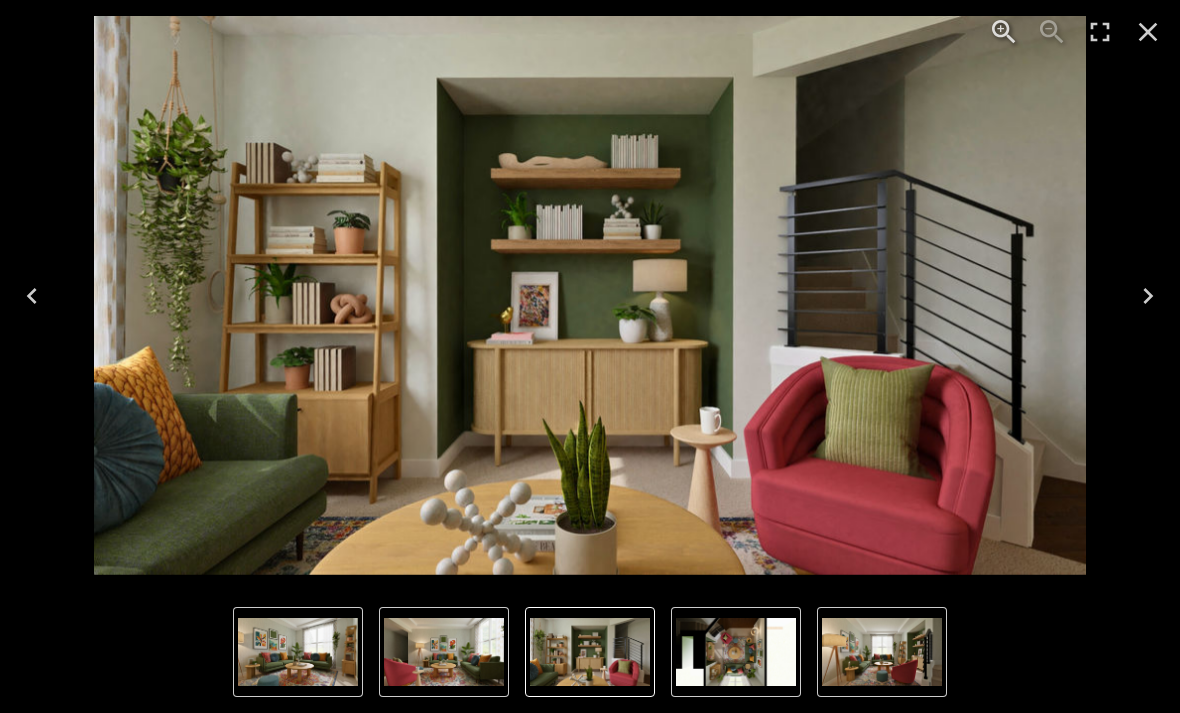 click at bounding box center [1148, 296] 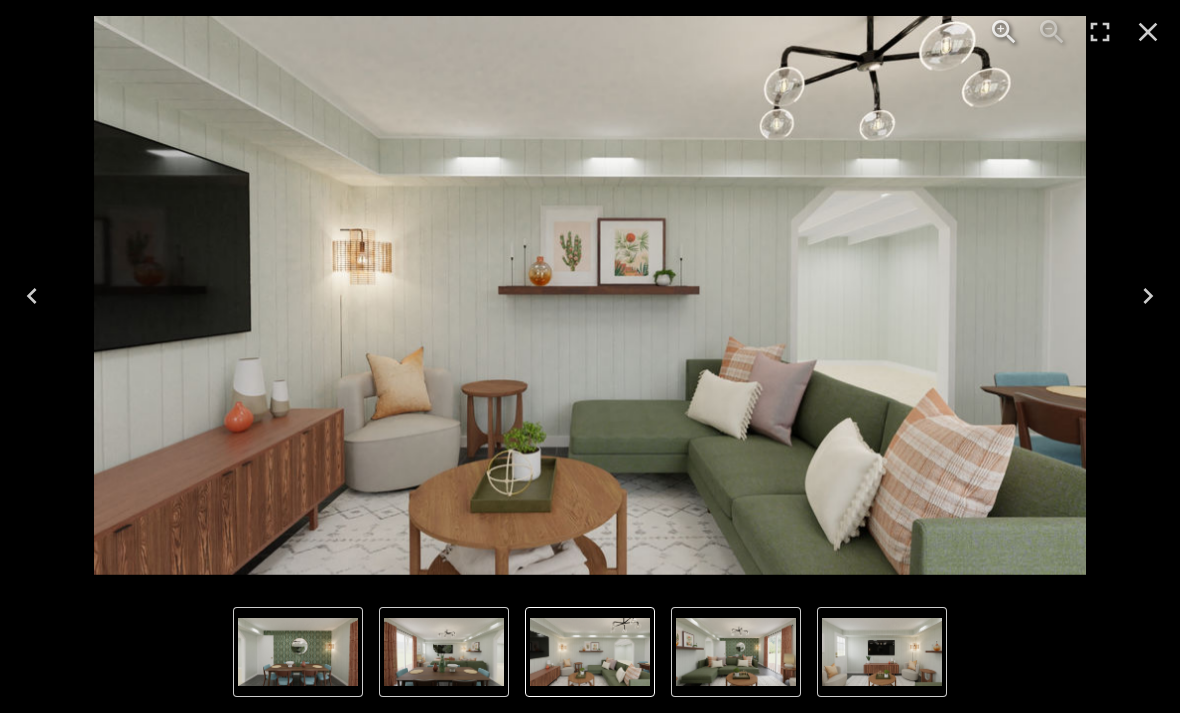 scroll, scrollTop: 0, scrollLeft: 0, axis: both 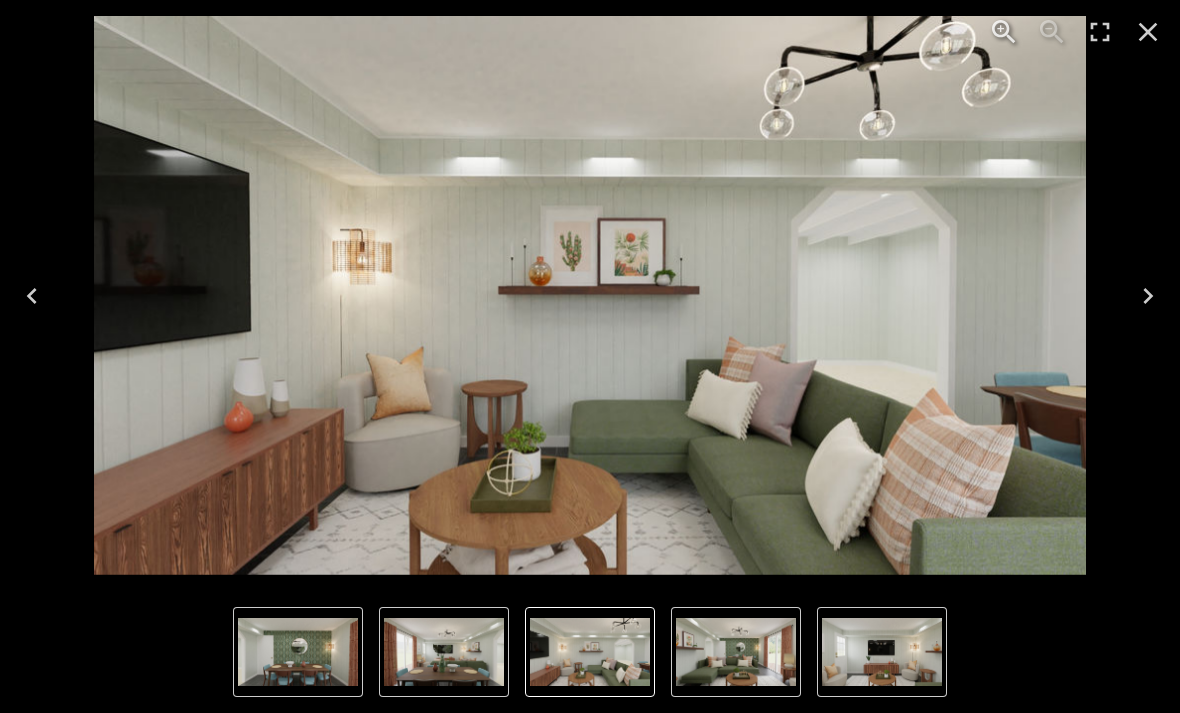 click at bounding box center (444, 652) 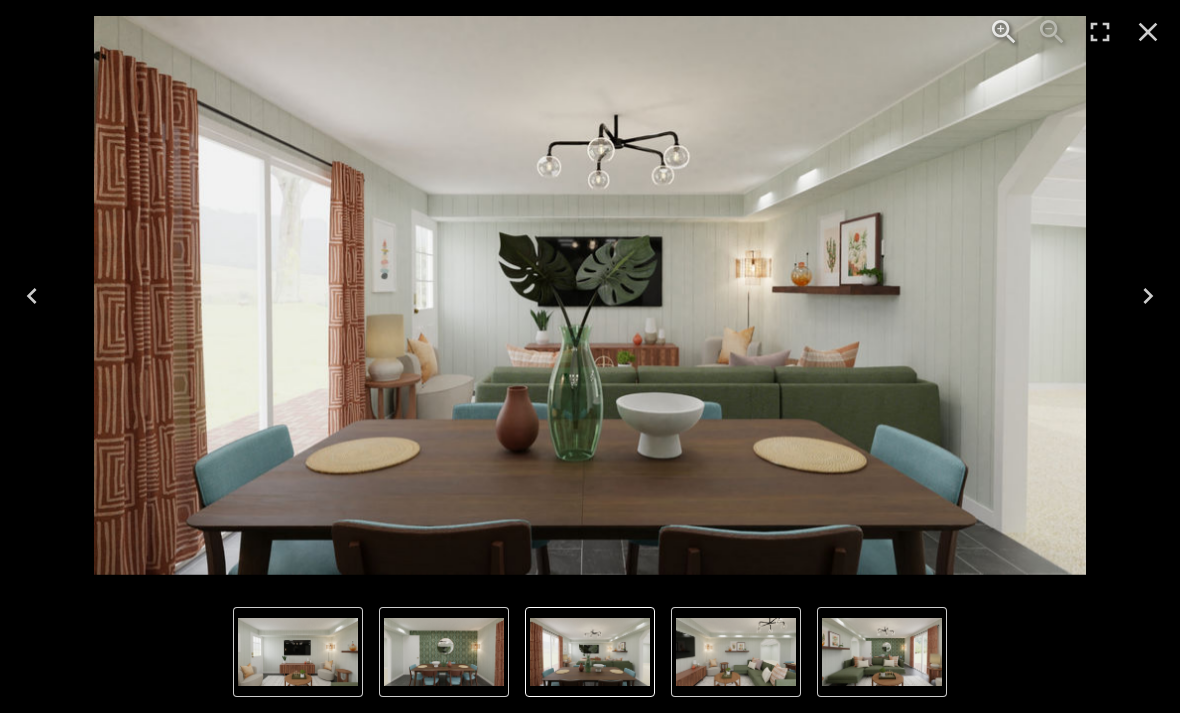 click at bounding box center [590, 652] 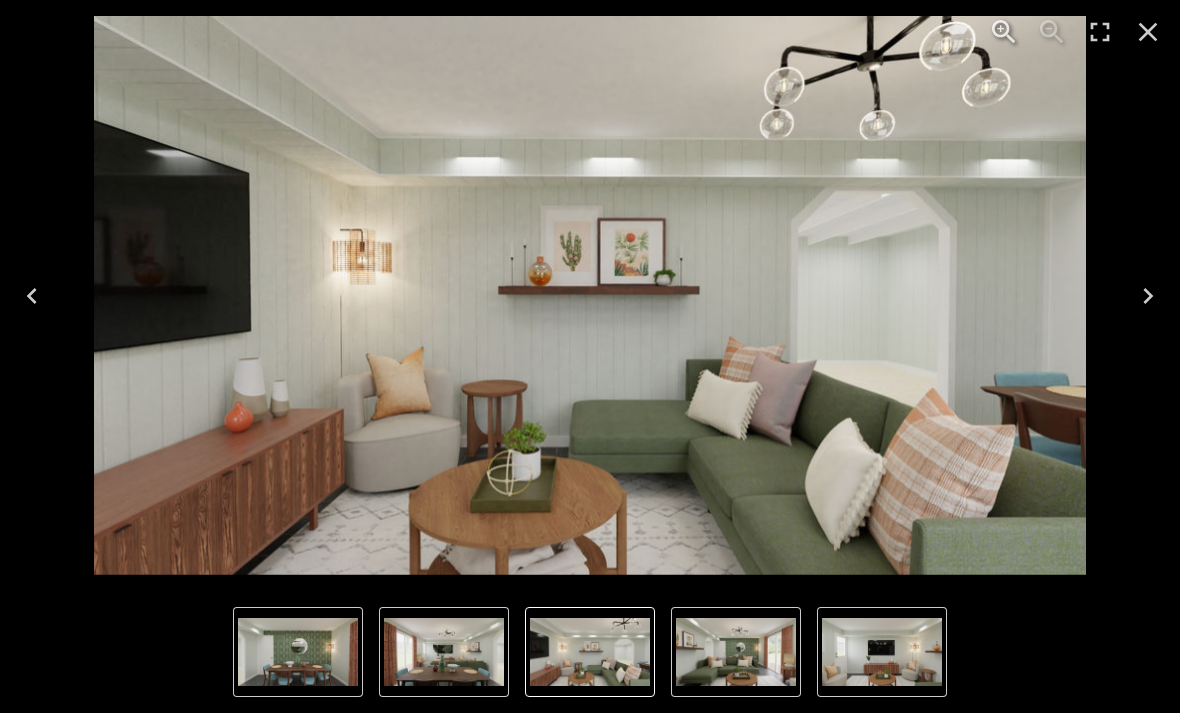 click at bounding box center (882, 652) 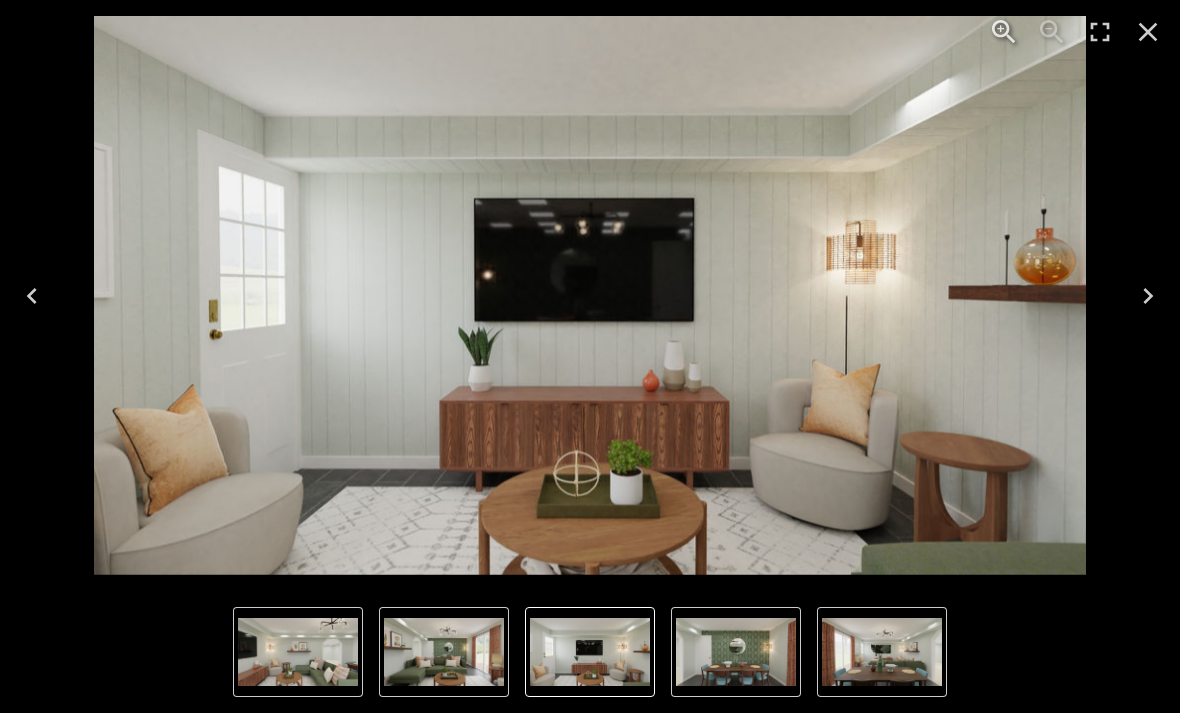 click 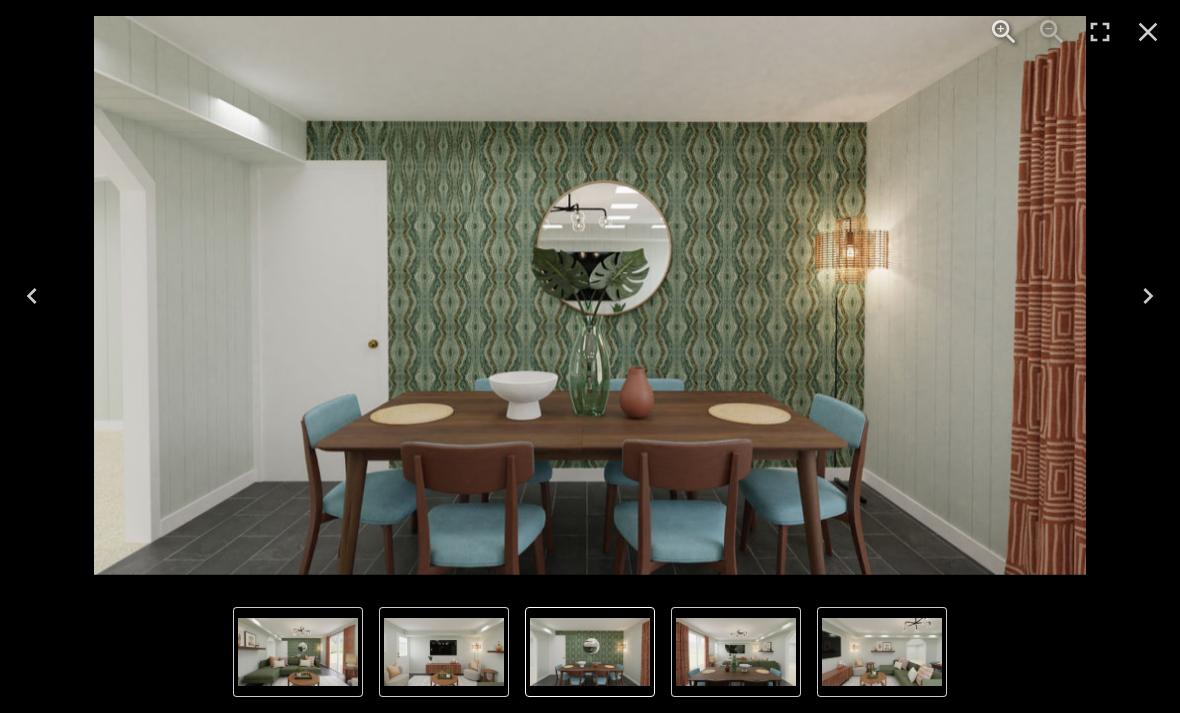 click 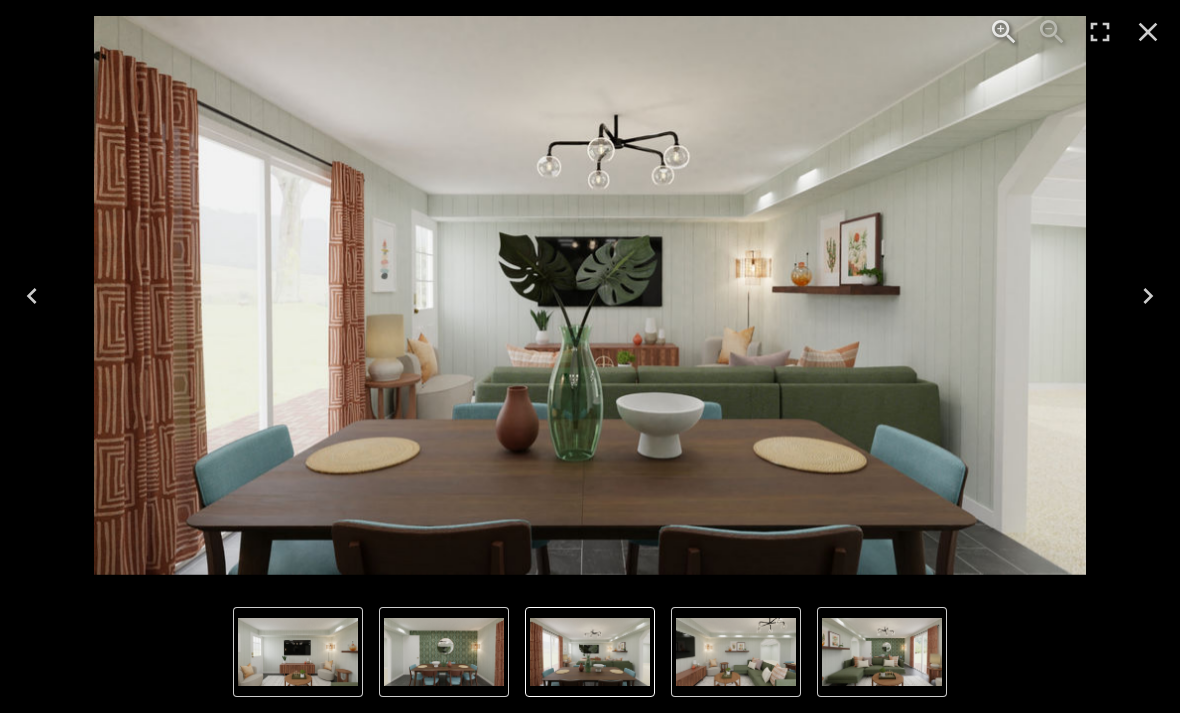 click at bounding box center [298, 652] 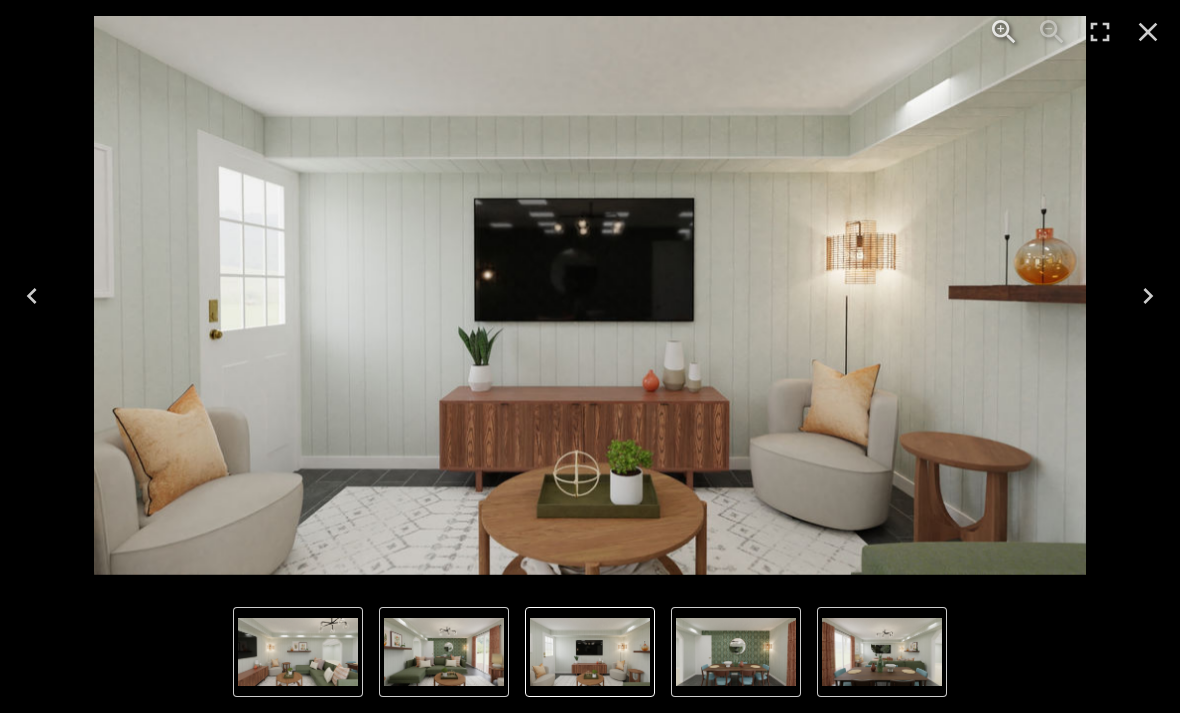 click at bounding box center (444, 652) 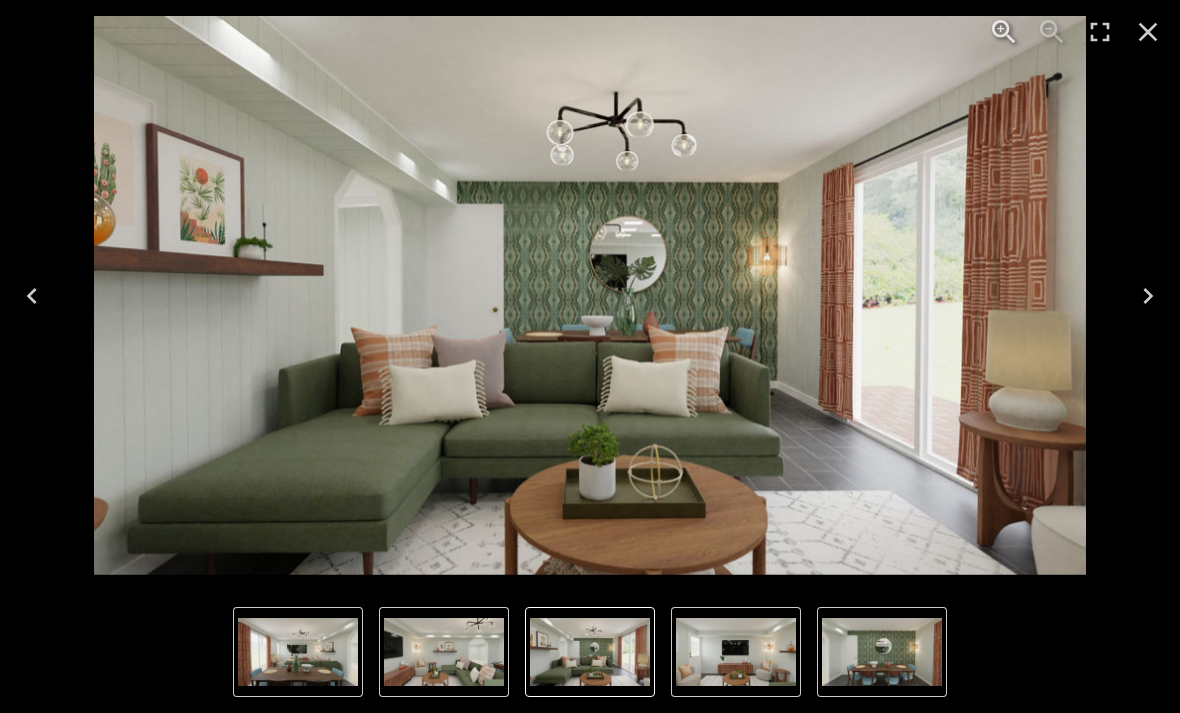 click at bounding box center [590, 295] 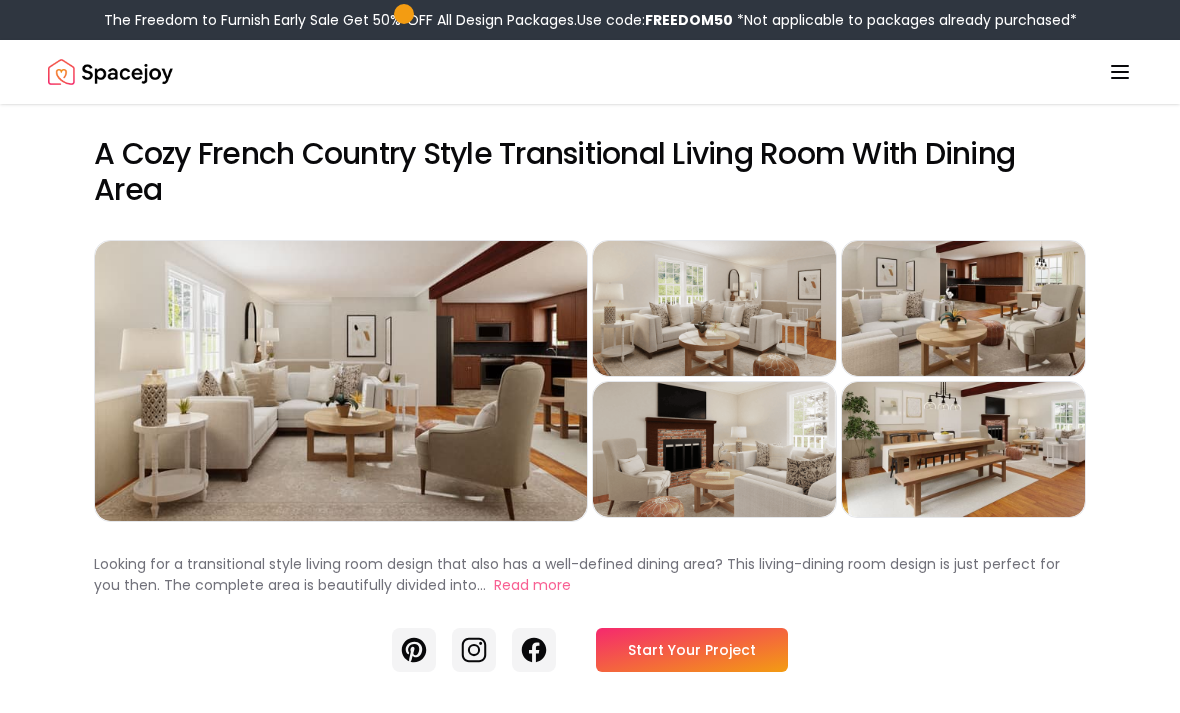 scroll, scrollTop: 0, scrollLeft: 0, axis: both 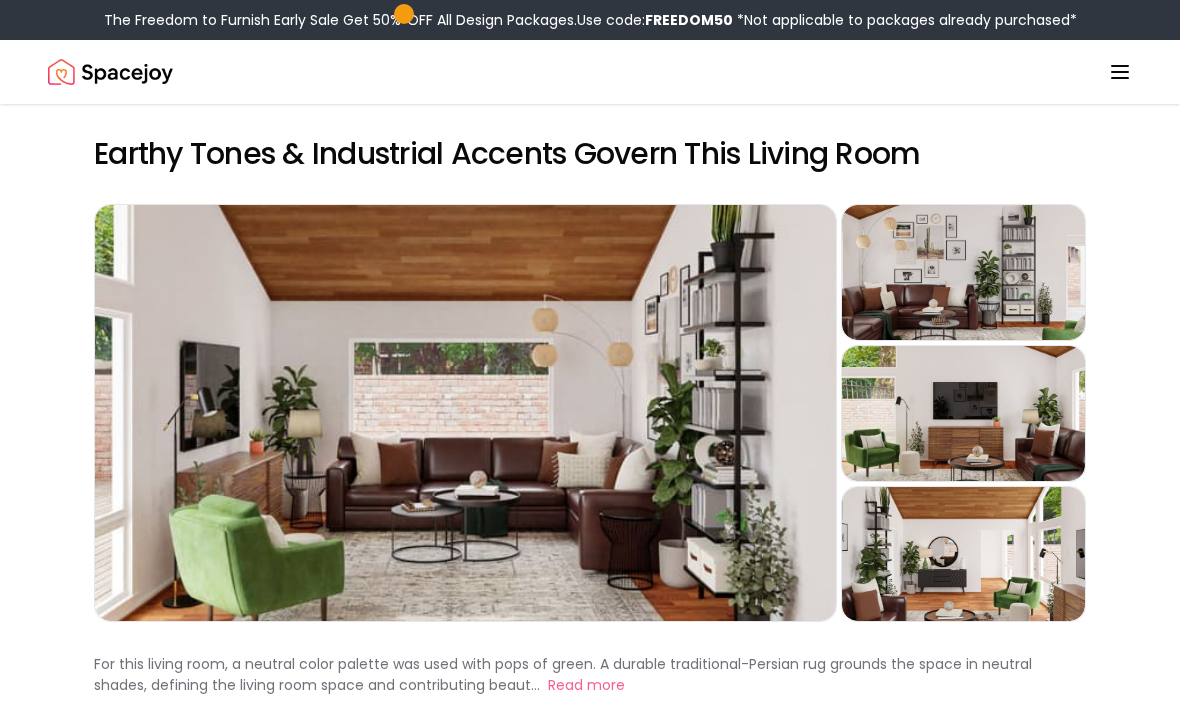 click on "Preview" at bounding box center [465, 413] 